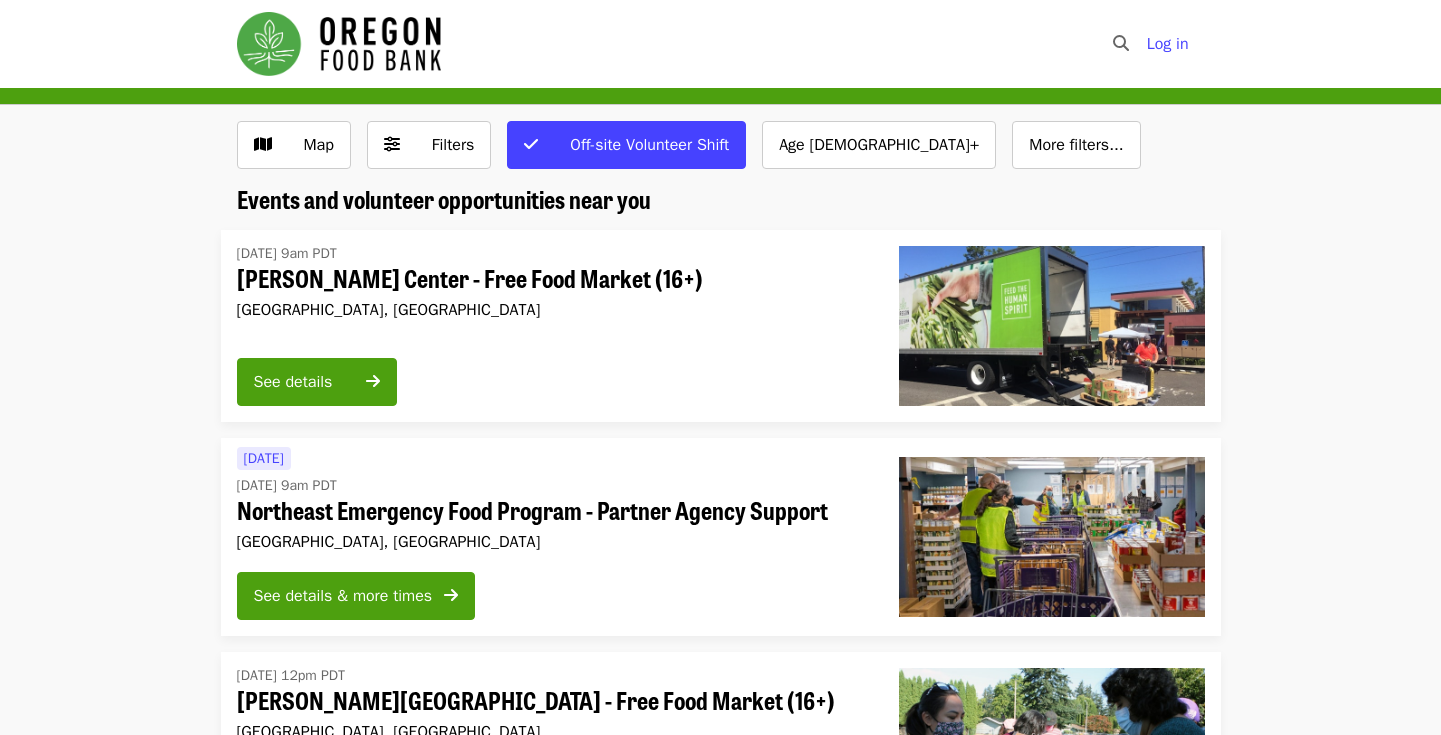 scroll, scrollTop: 0, scrollLeft: 0, axis: both 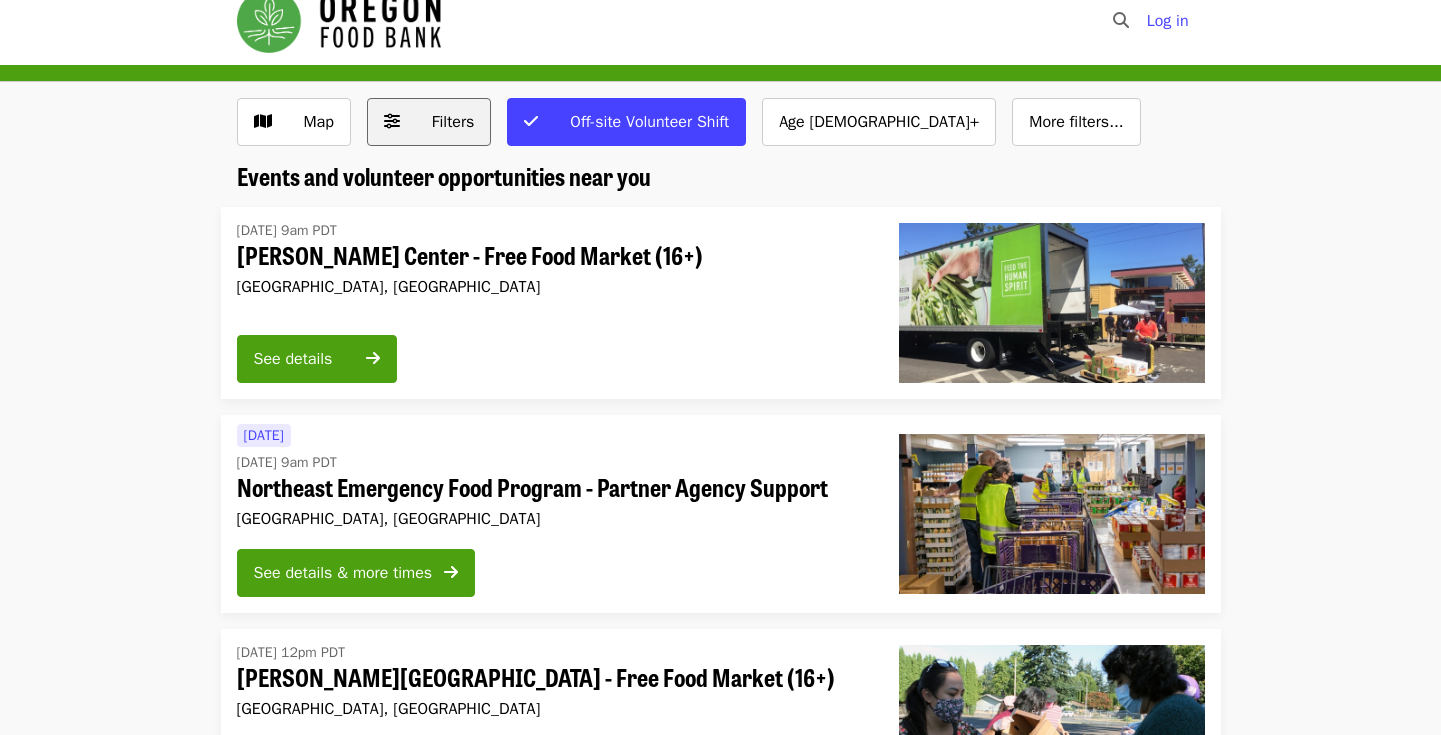 click on "Filters" at bounding box center (443, 122) 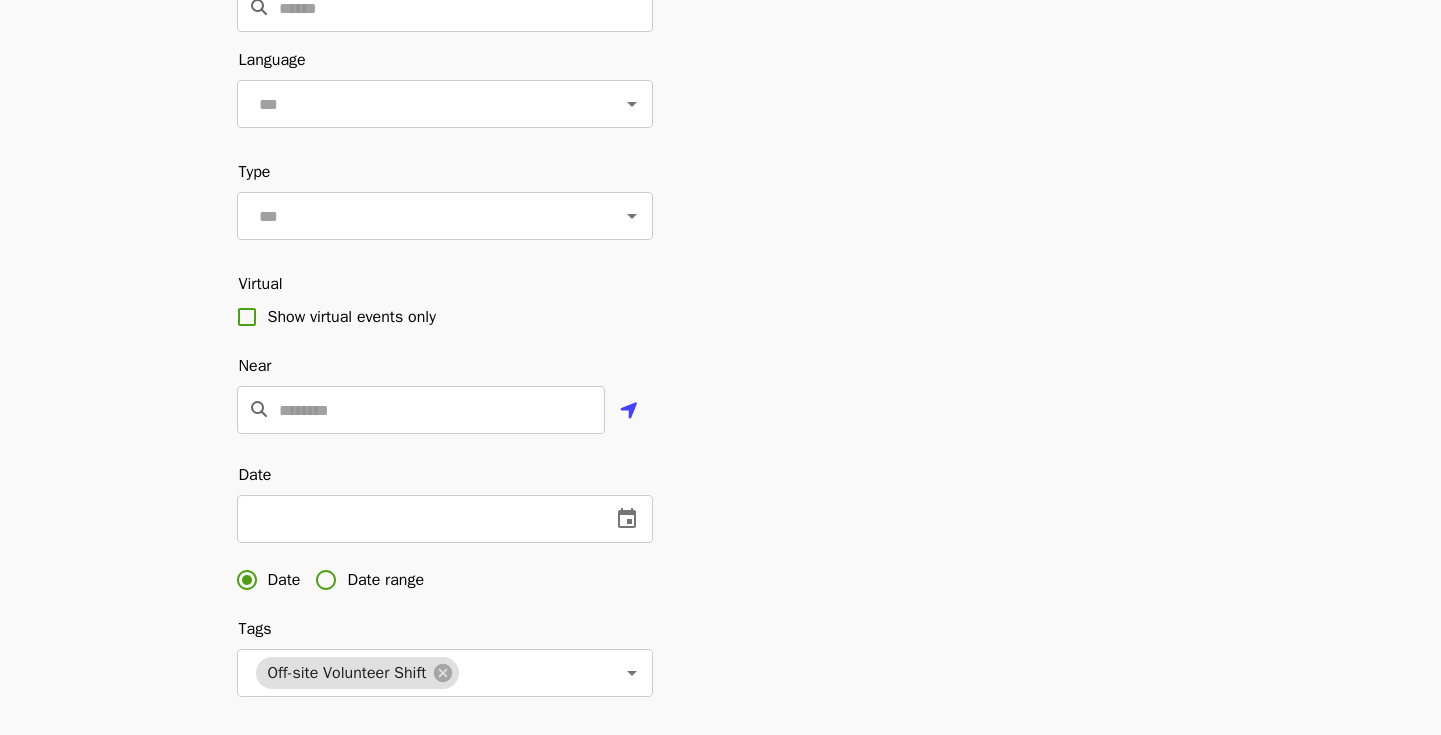 scroll, scrollTop: 191, scrollLeft: 0, axis: vertical 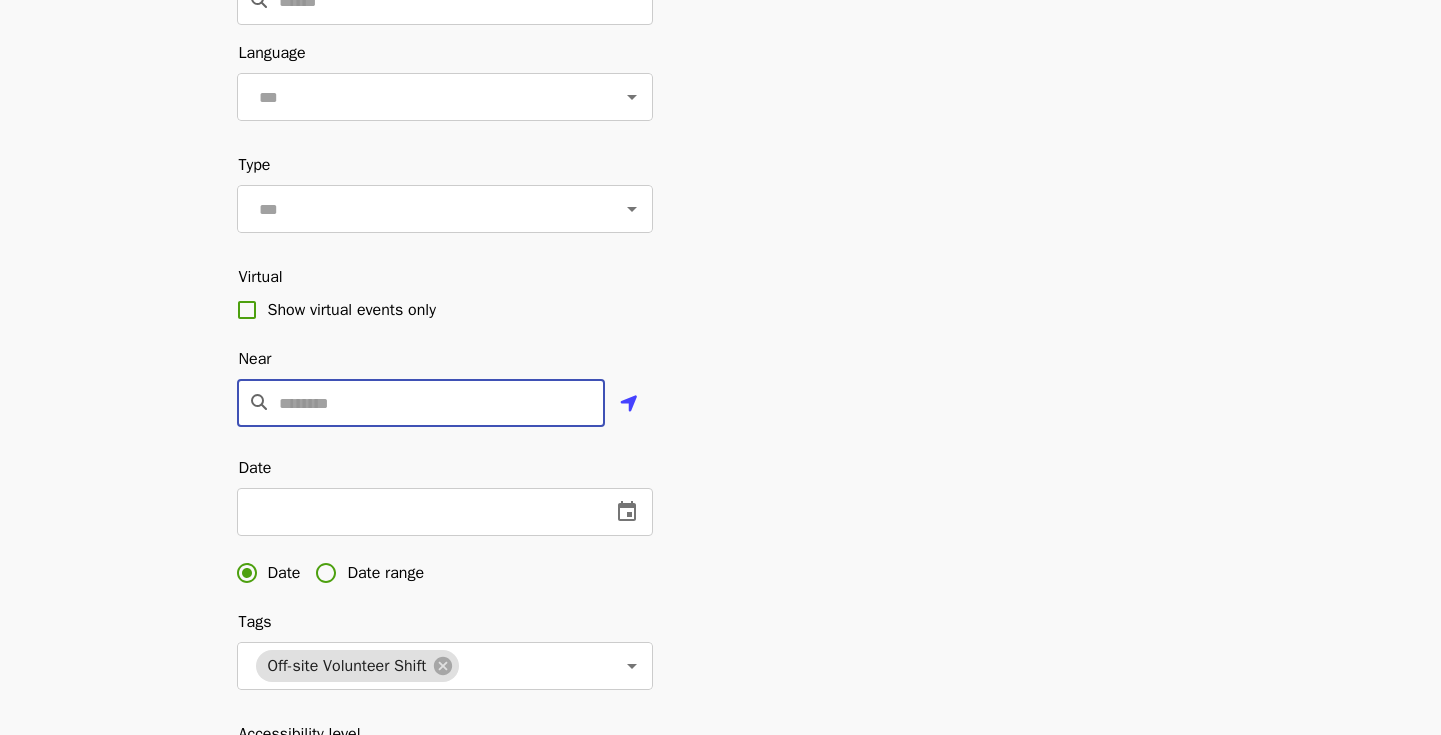 click at bounding box center (442, 403) 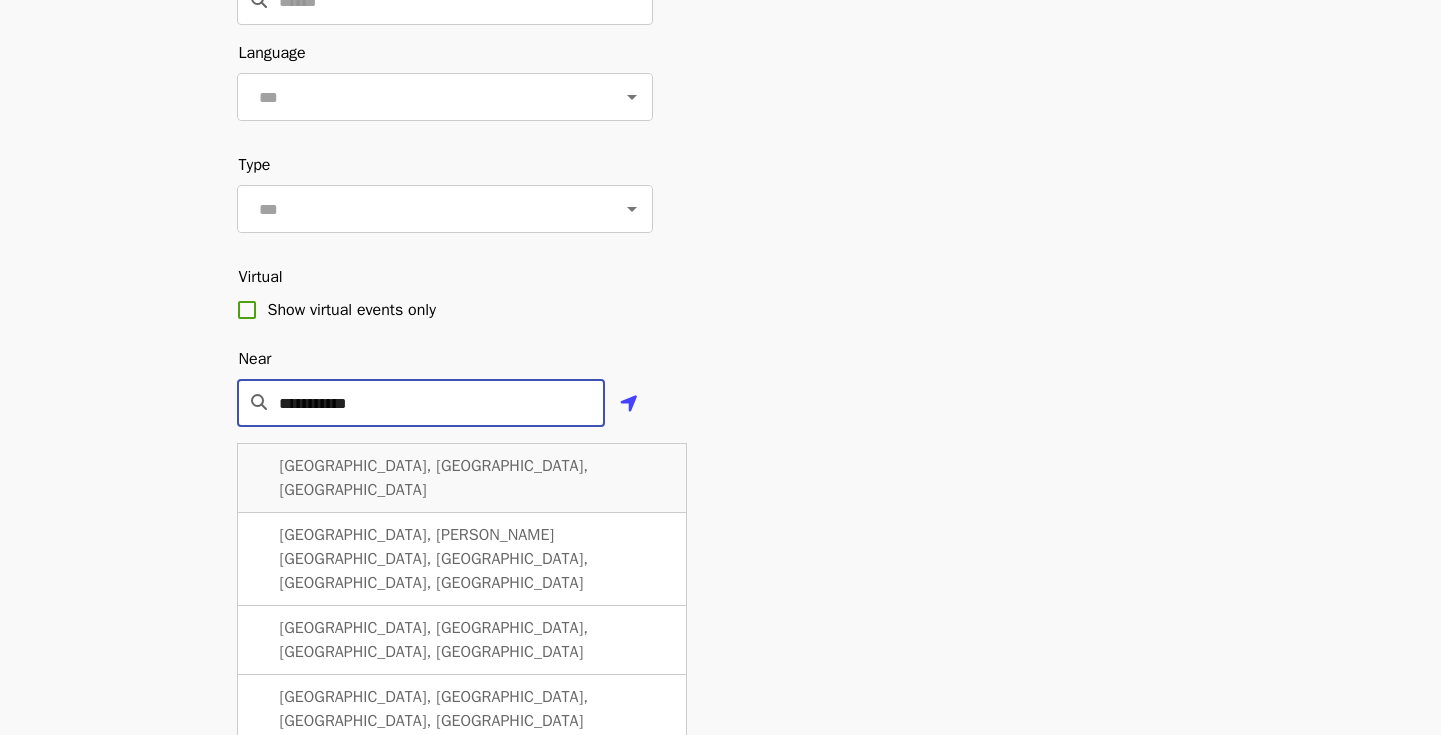 click on "[GEOGRAPHIC_DATA], [GEOGRAPHIC_DATA], [GEOGRAPHIC_DATA]" at bounding box center (462, 478) 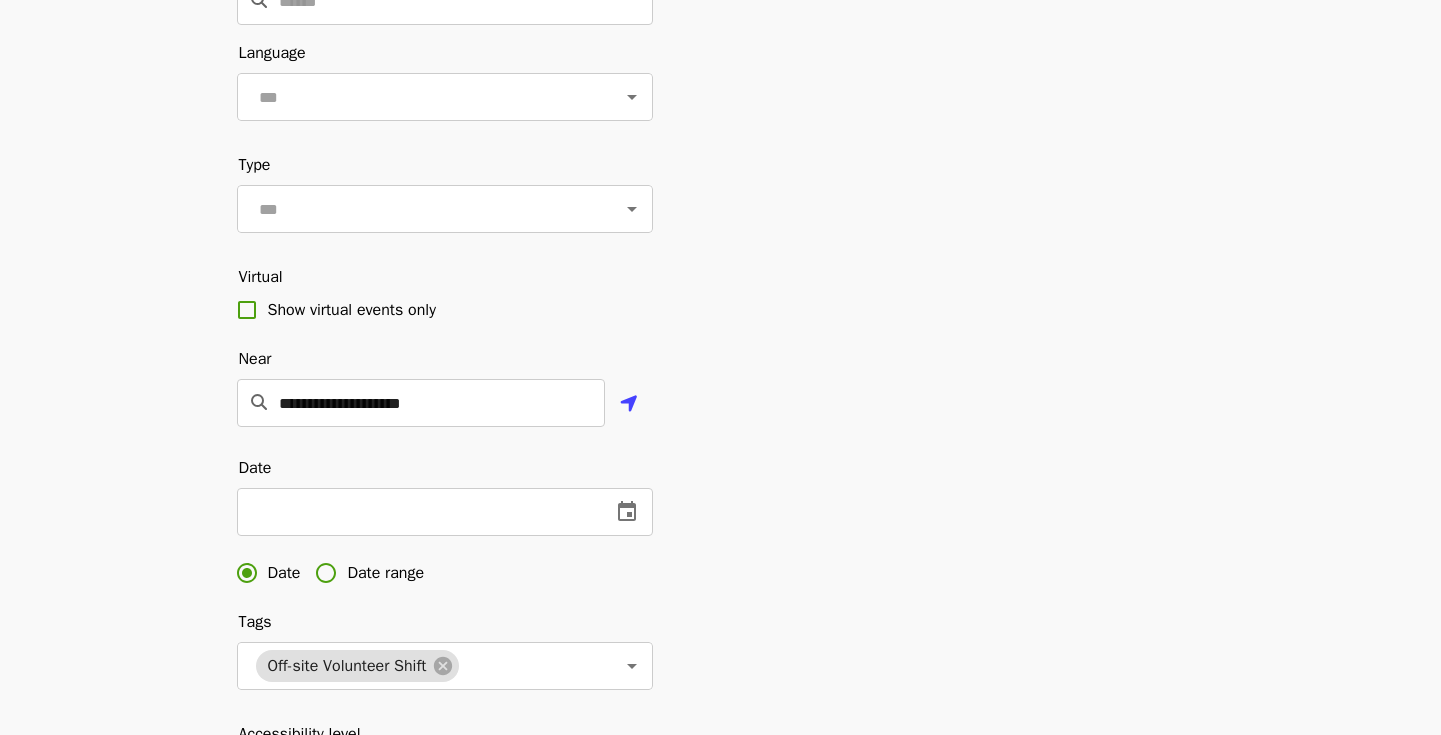 click on "**********" at bounding box center [721, 487] 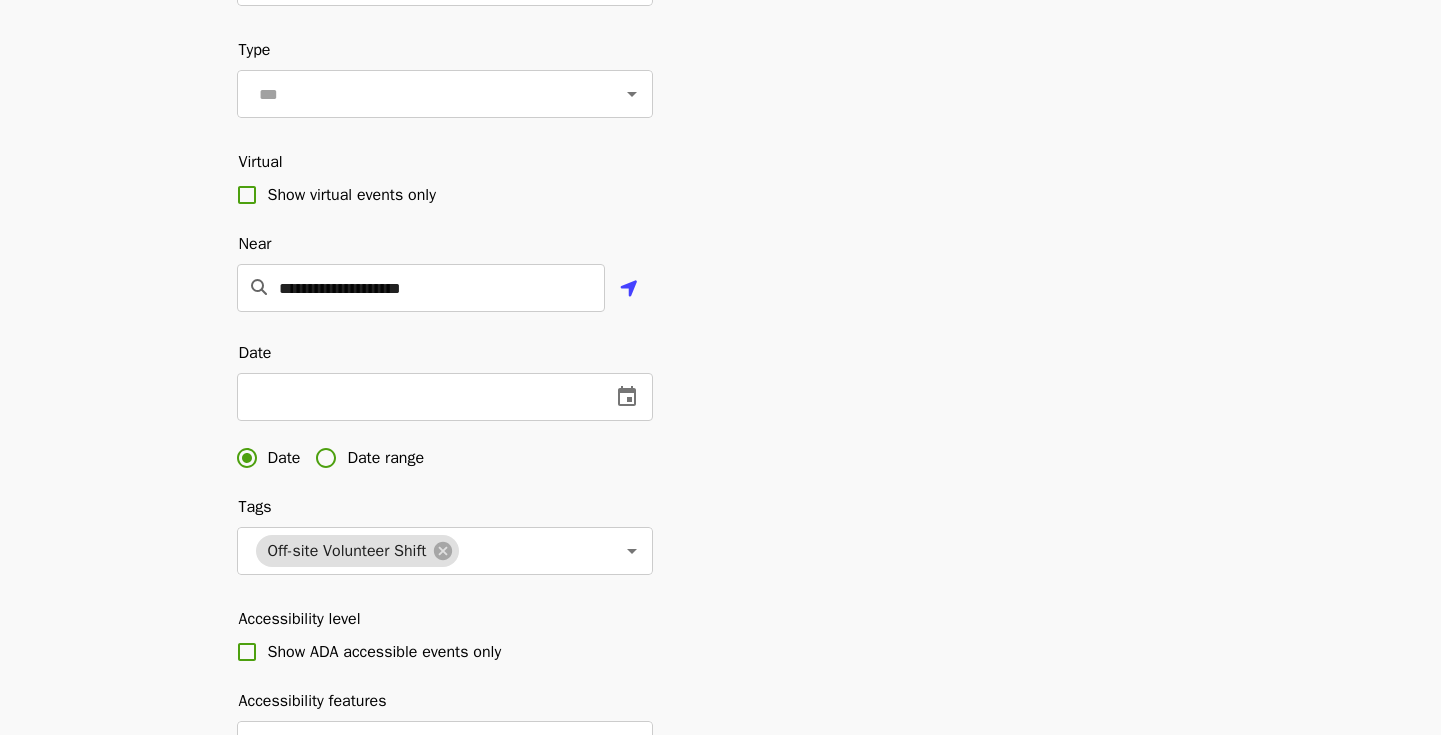 scroll, scrollTop: 354, scrollLeft: 0, axis: vertical 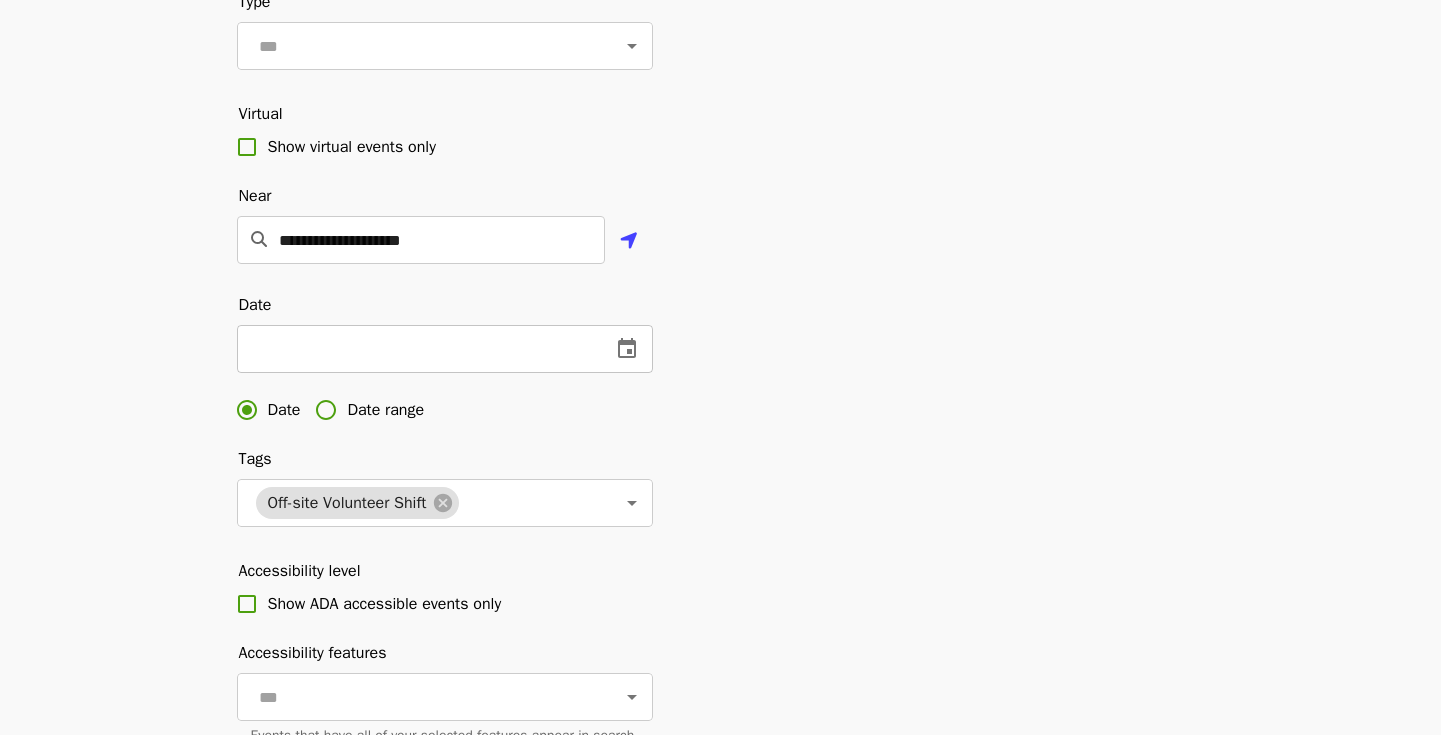 click 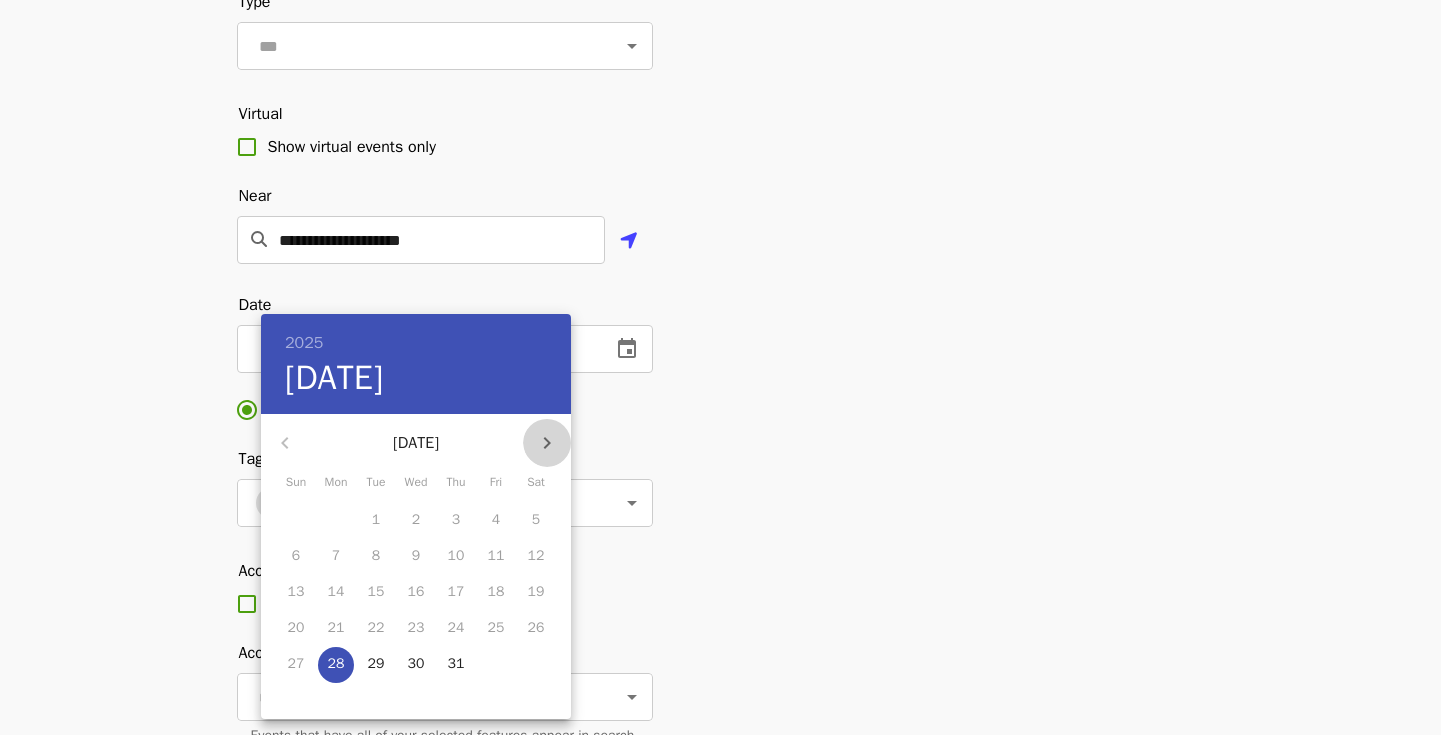 click 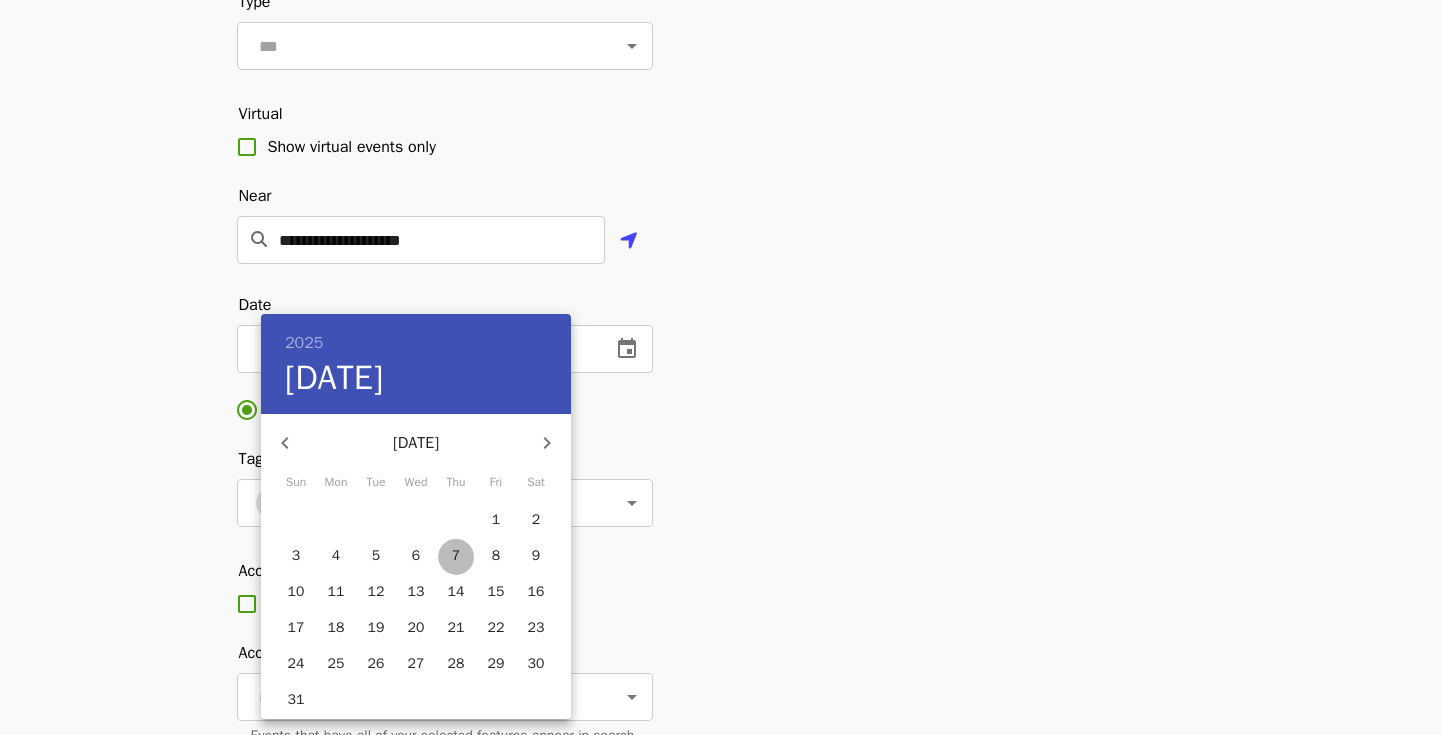 click on "7" at bounding box center [456, 556] 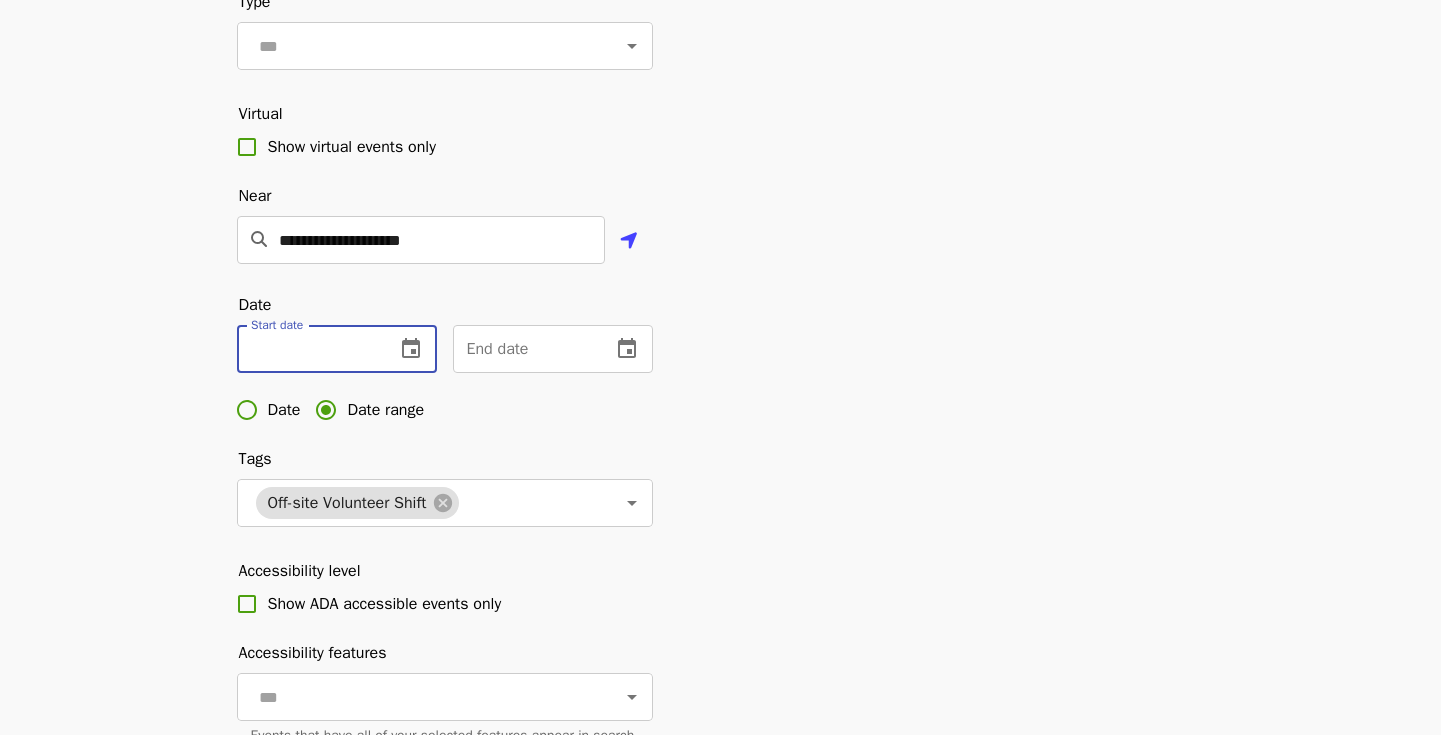click at bounding box center (308, 349) 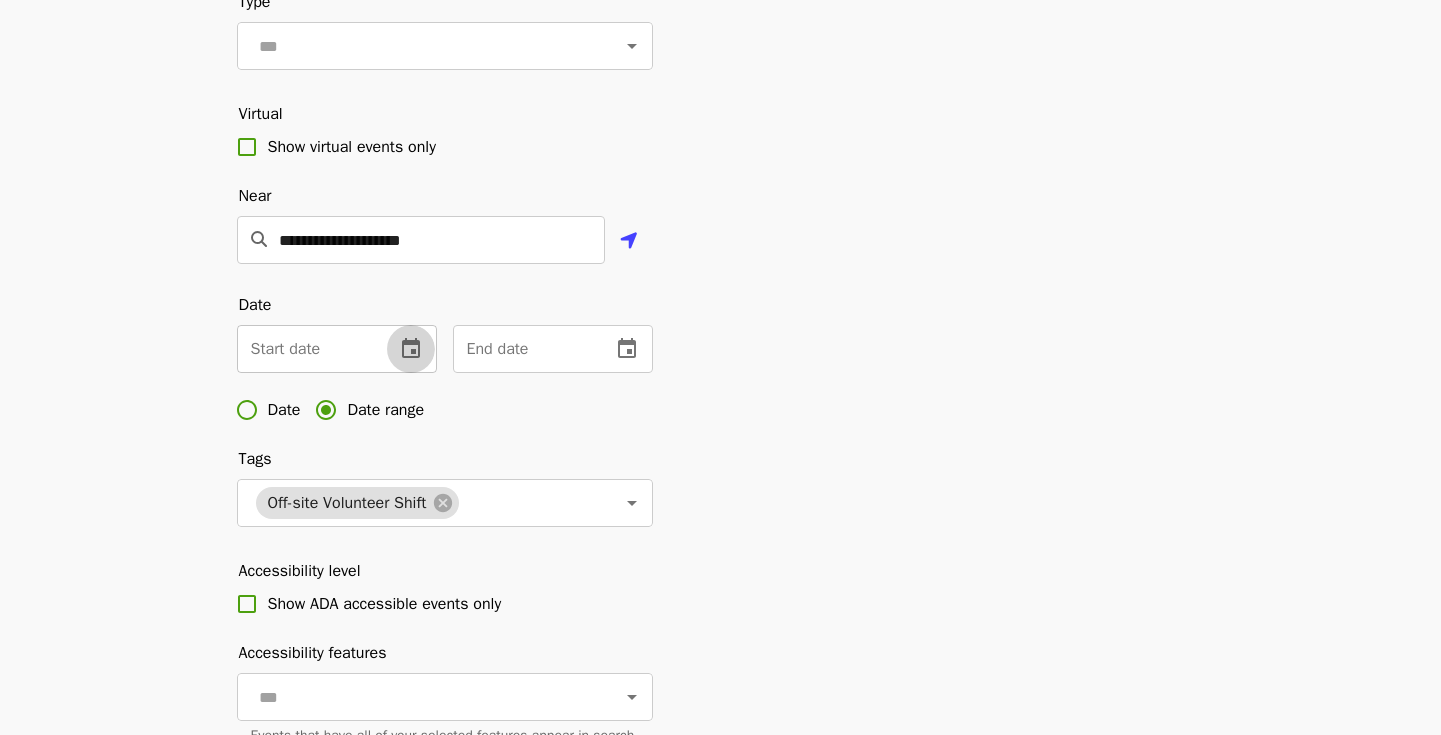 click 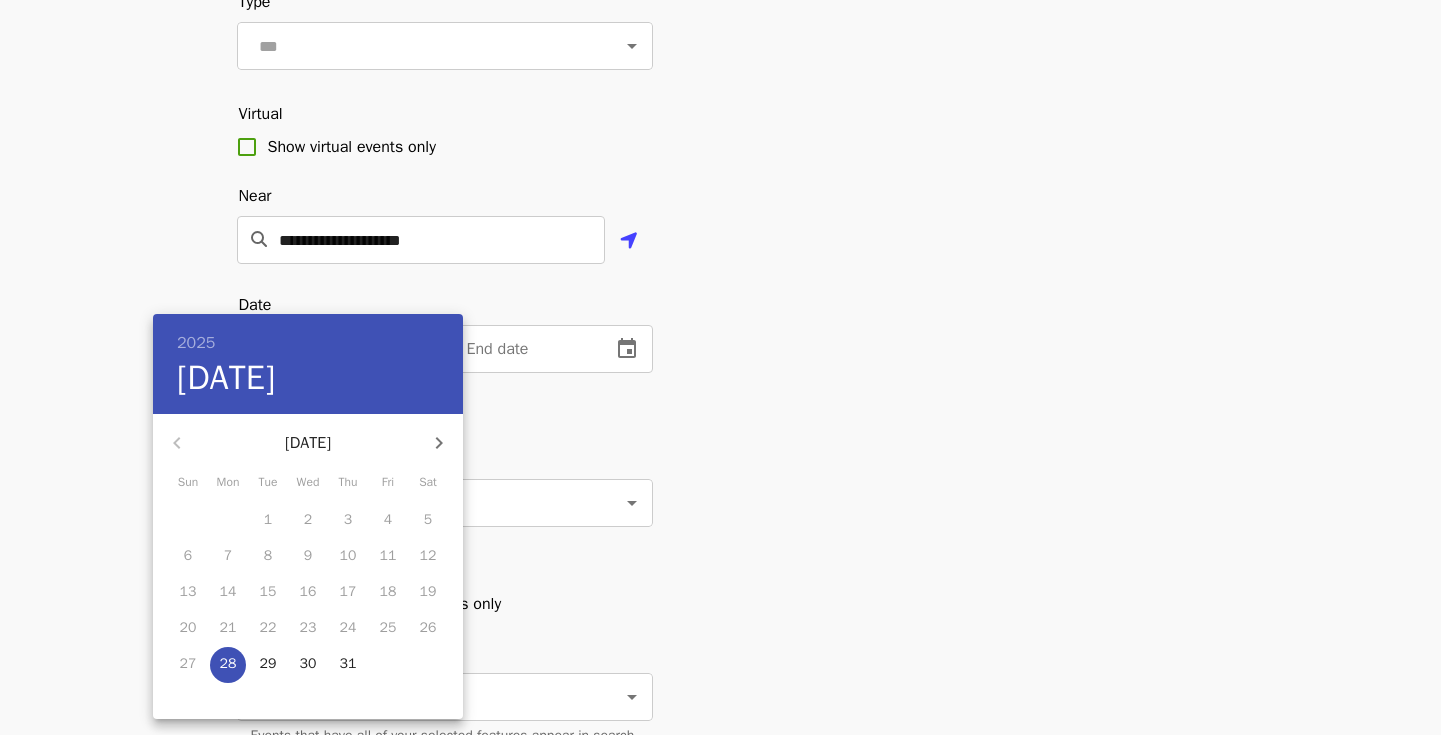 click on "8" at bounding box center (268, 557) 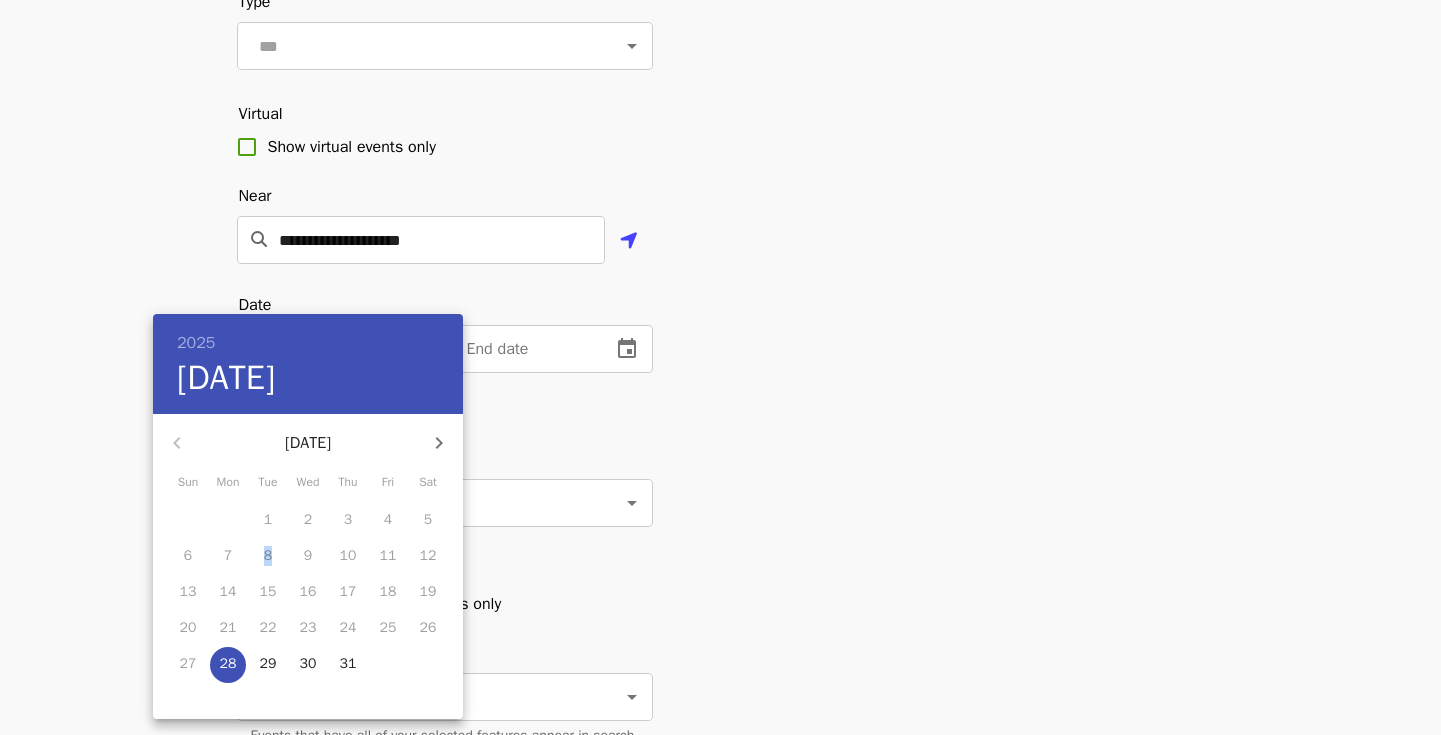click on "8" at bounding box center (268, 557) 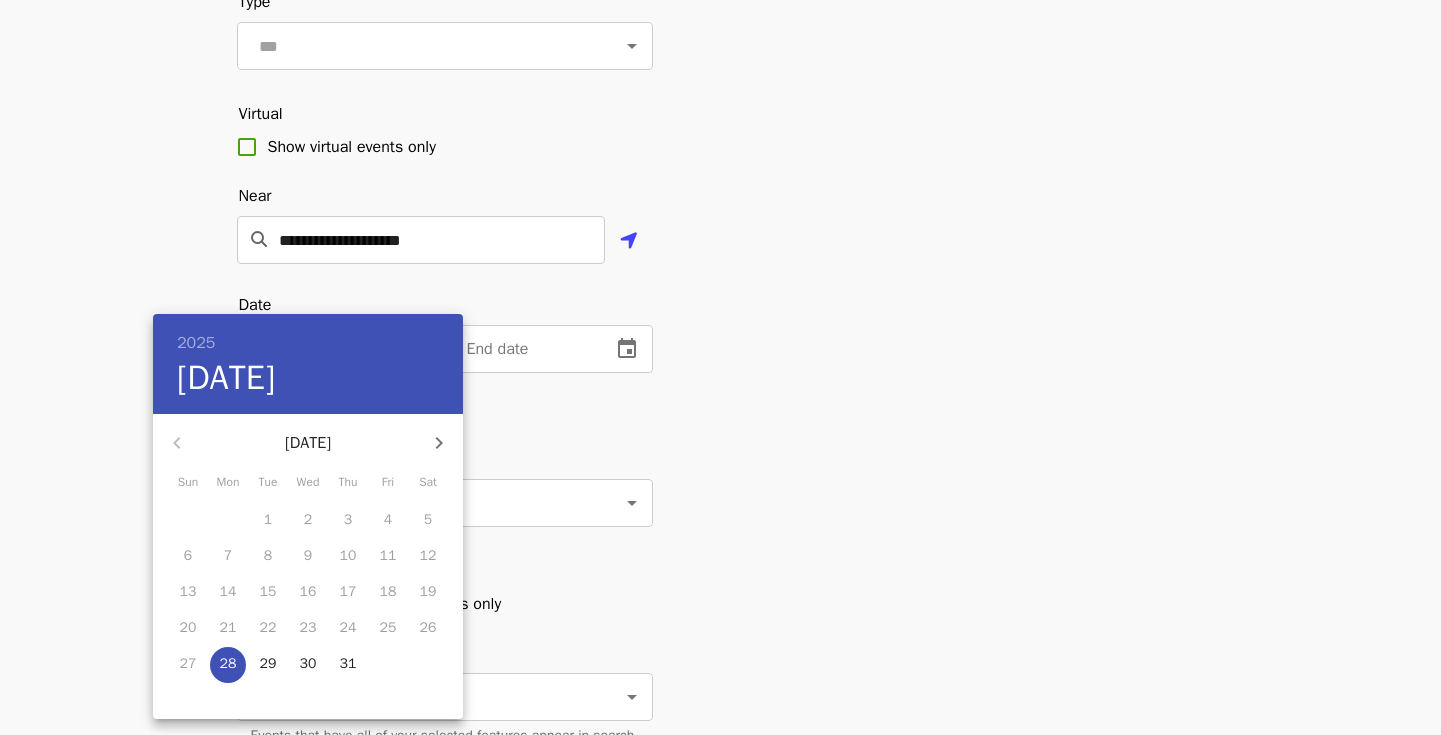 click at bounding box center (720, 367) 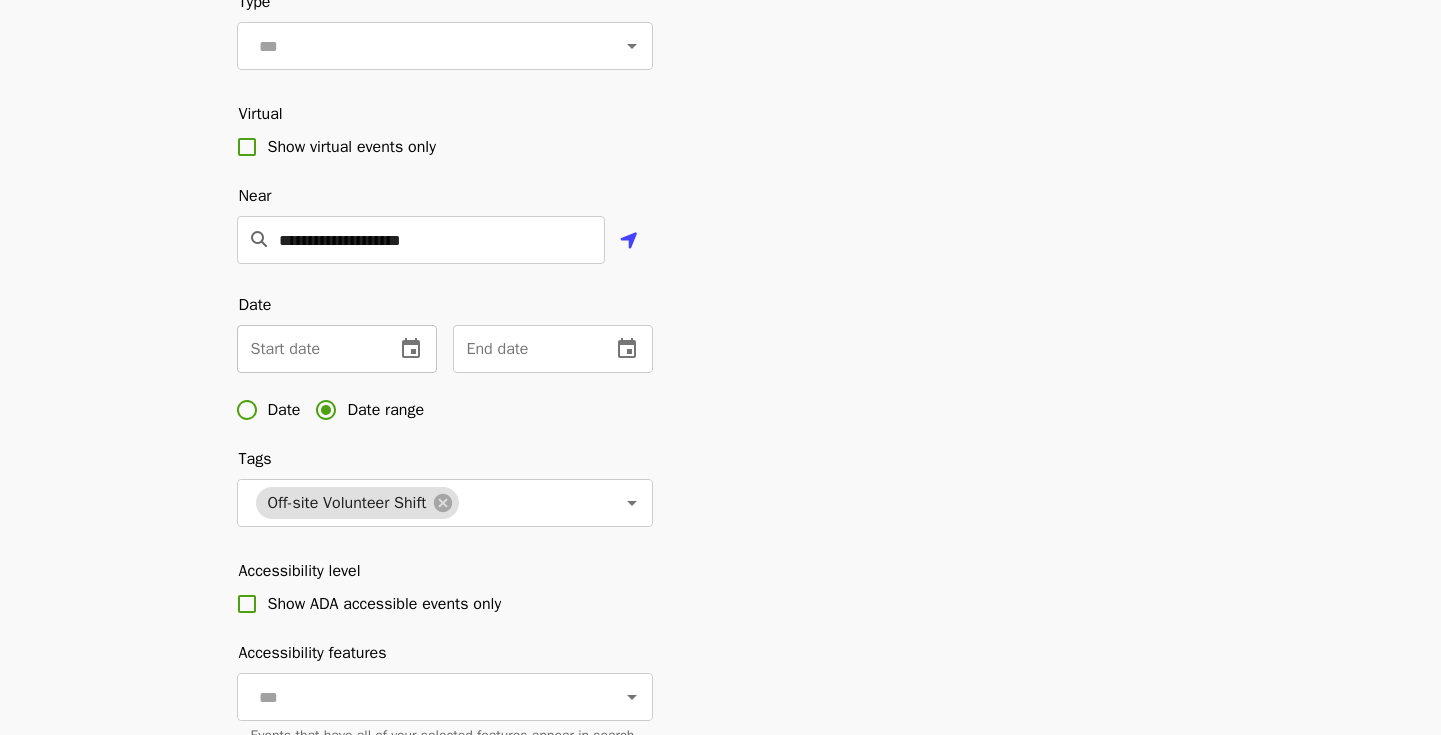 click 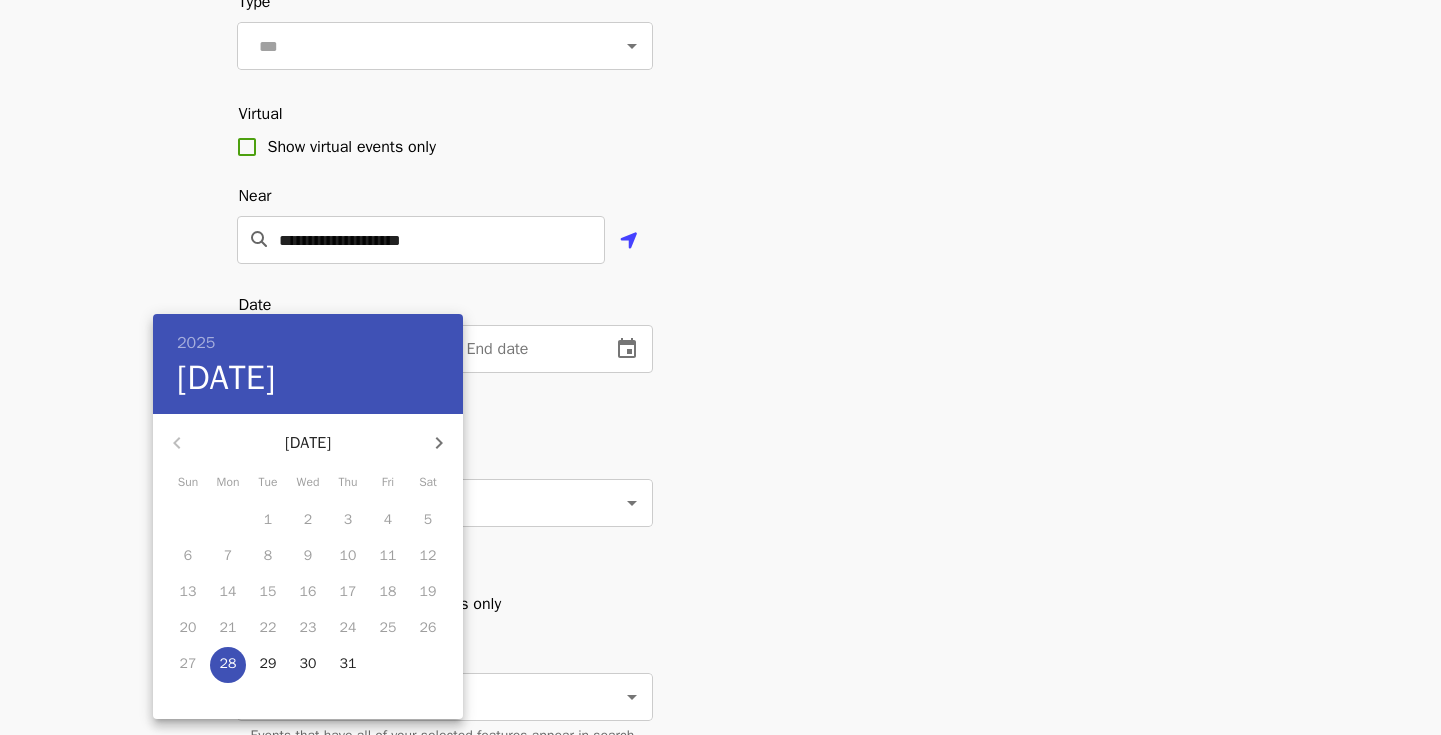 click 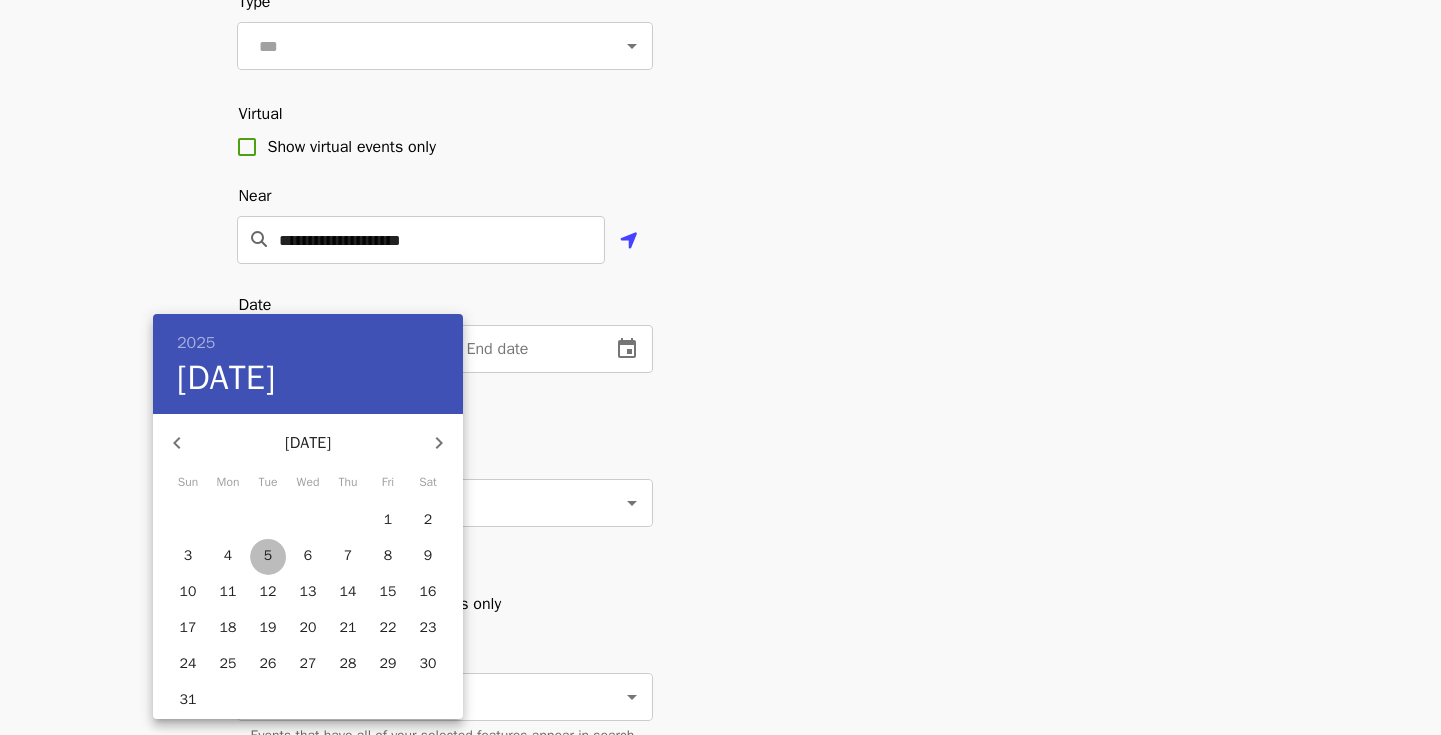 click on "5" at bounding box center [268, 556] 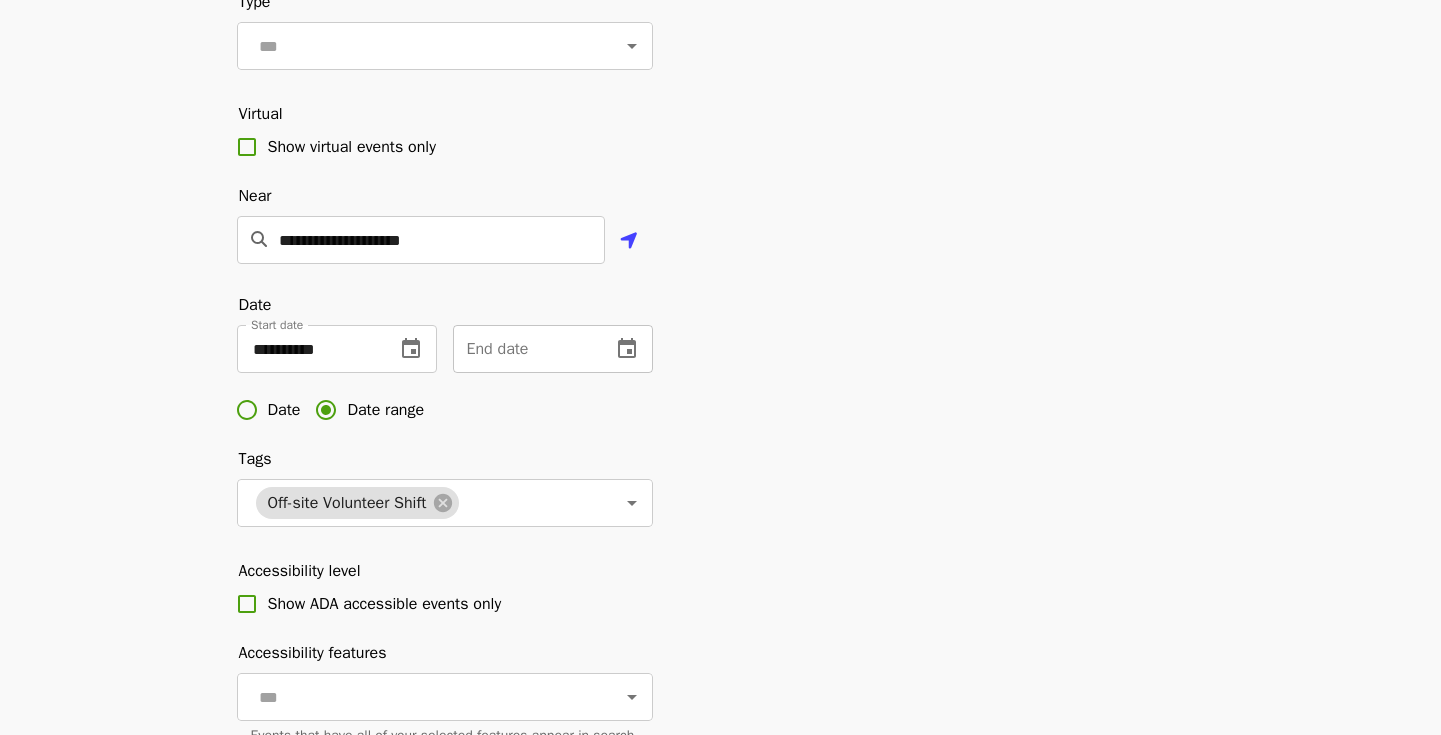 click at bounding box center (524, 349) 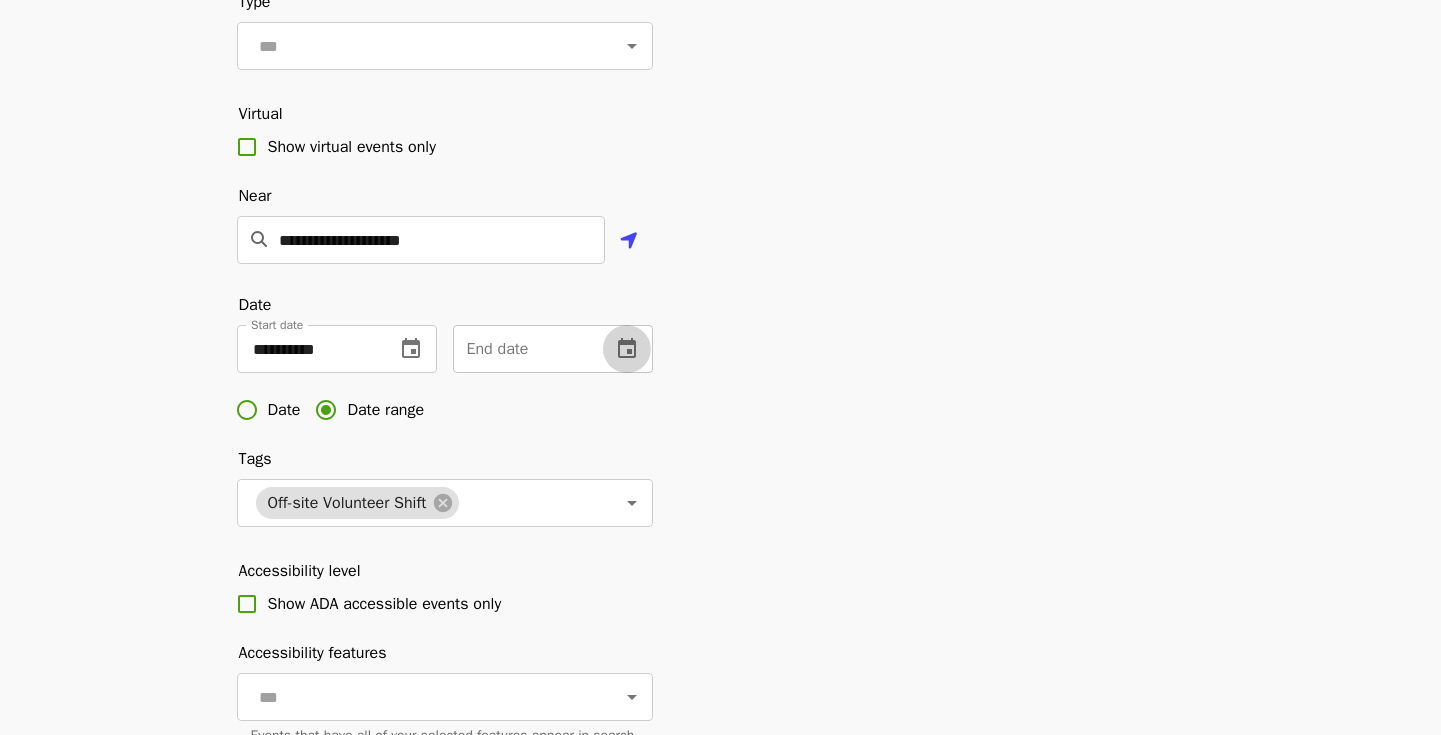 click 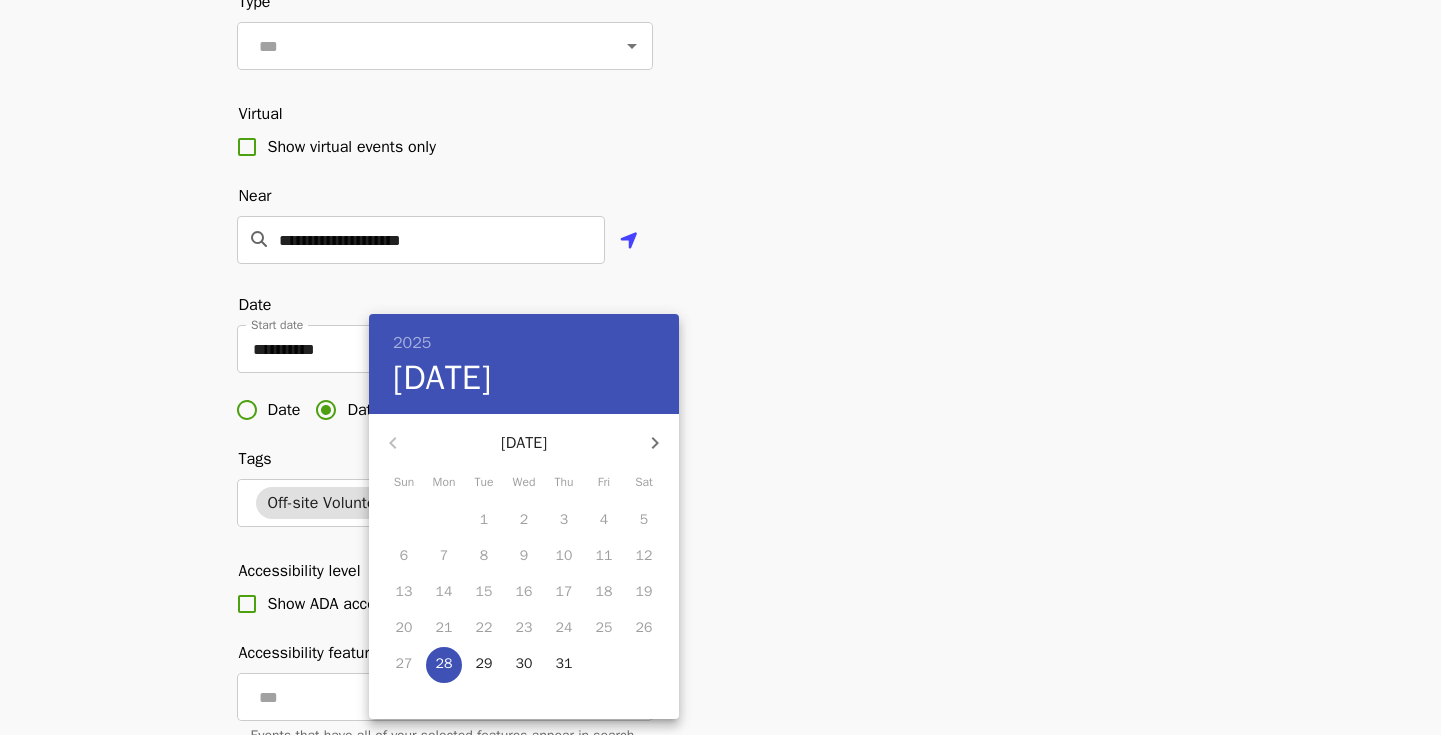 click 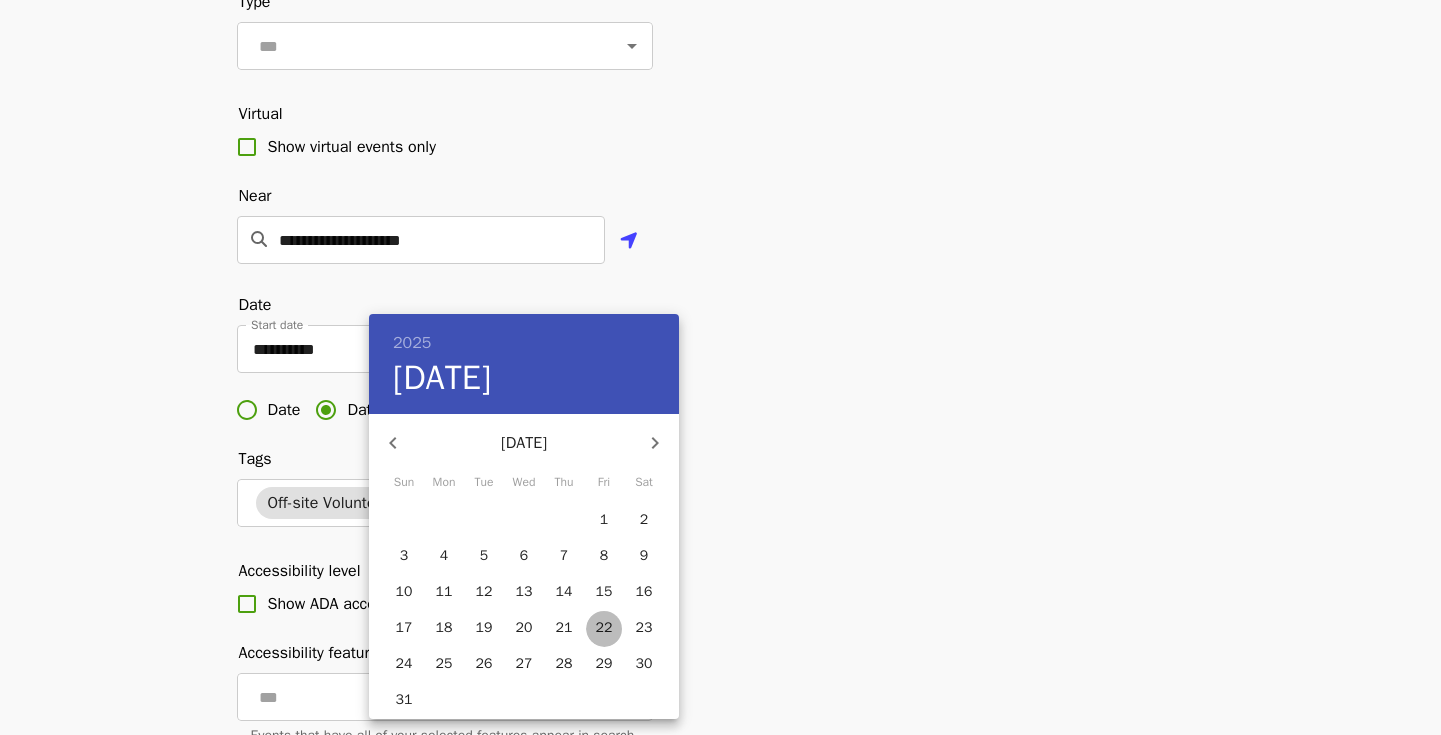 click on "22" at bounding box center [604, 628] 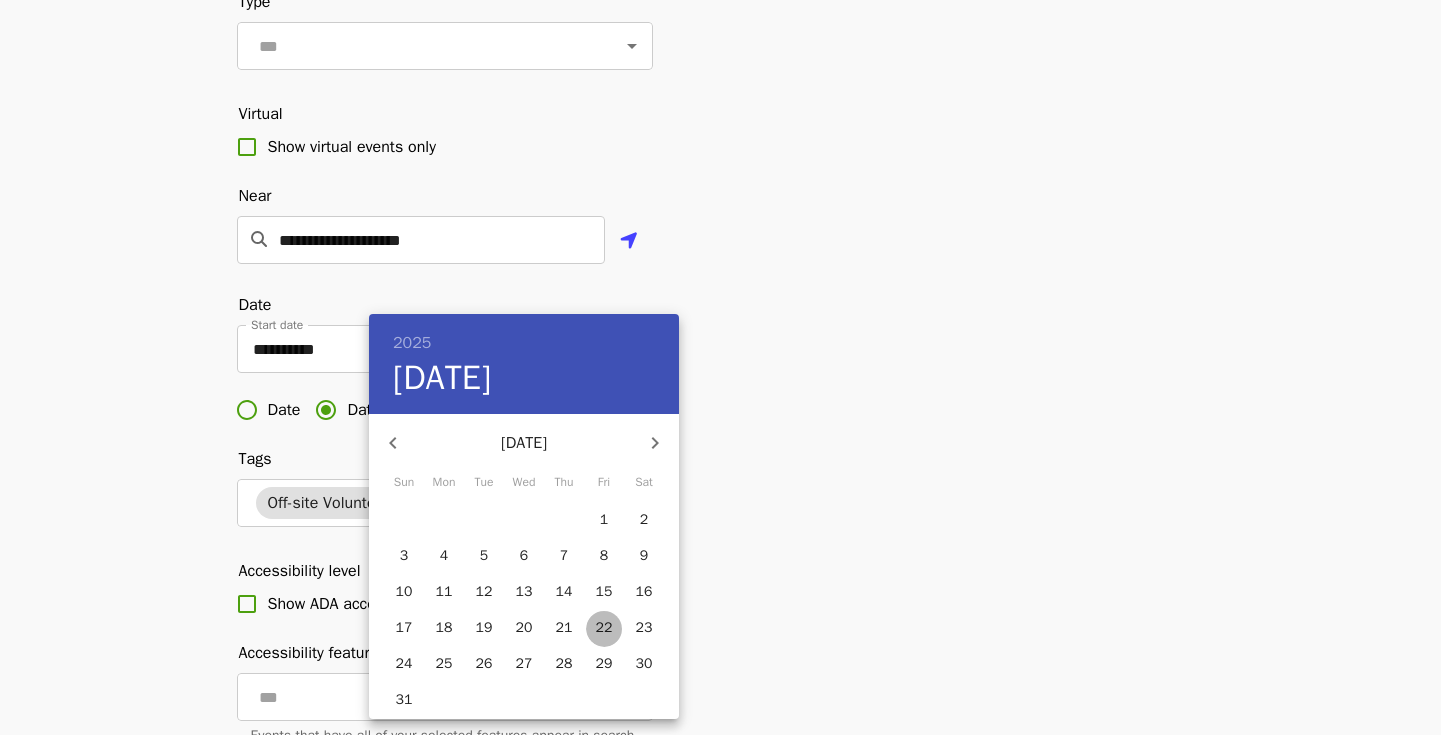 type on "**********" 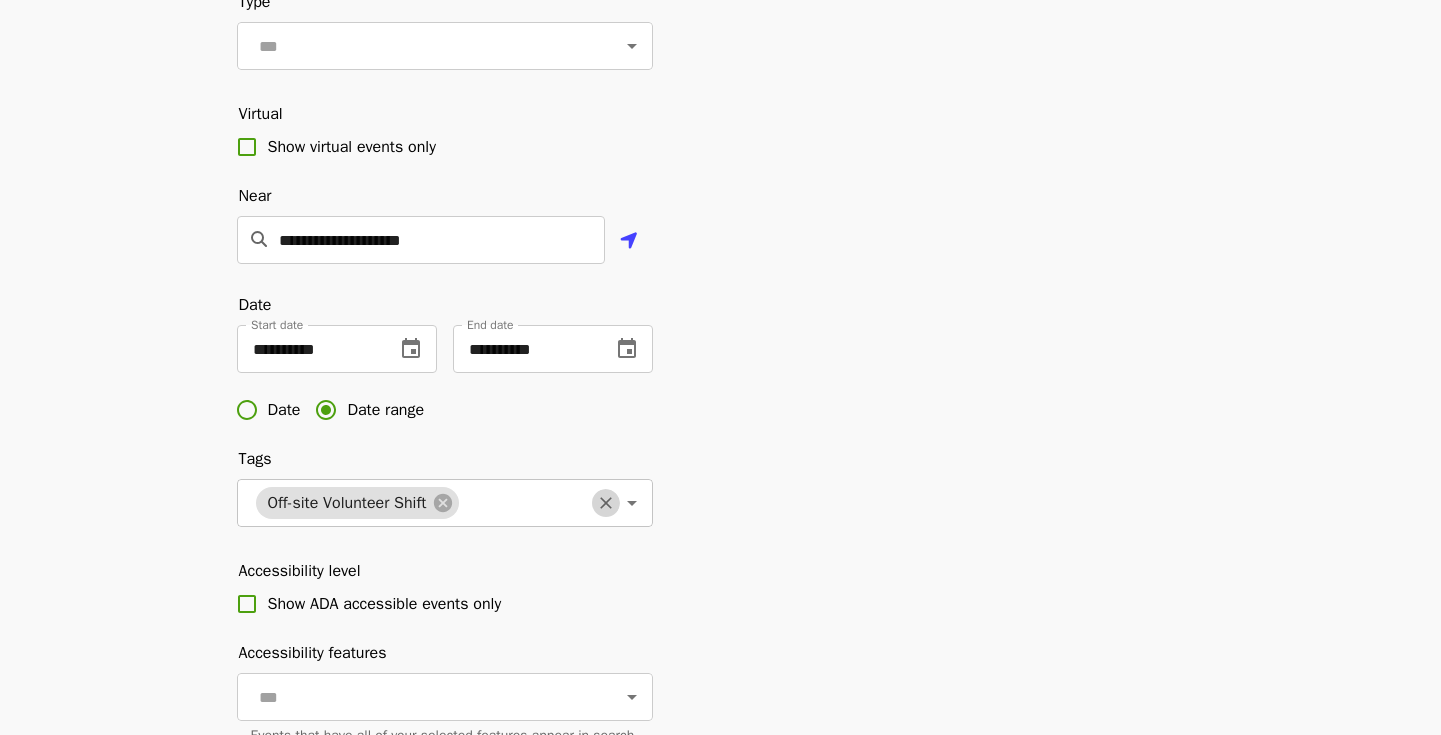 click 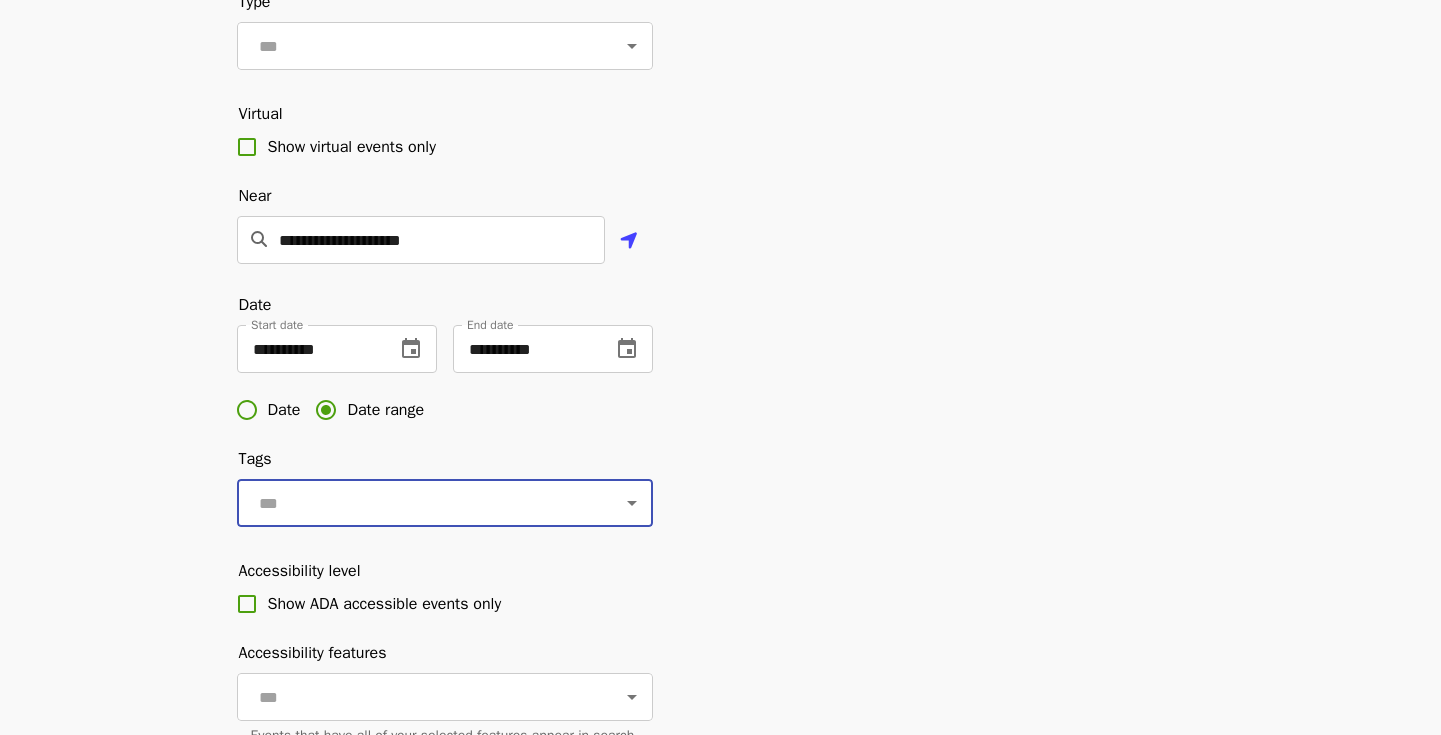 click 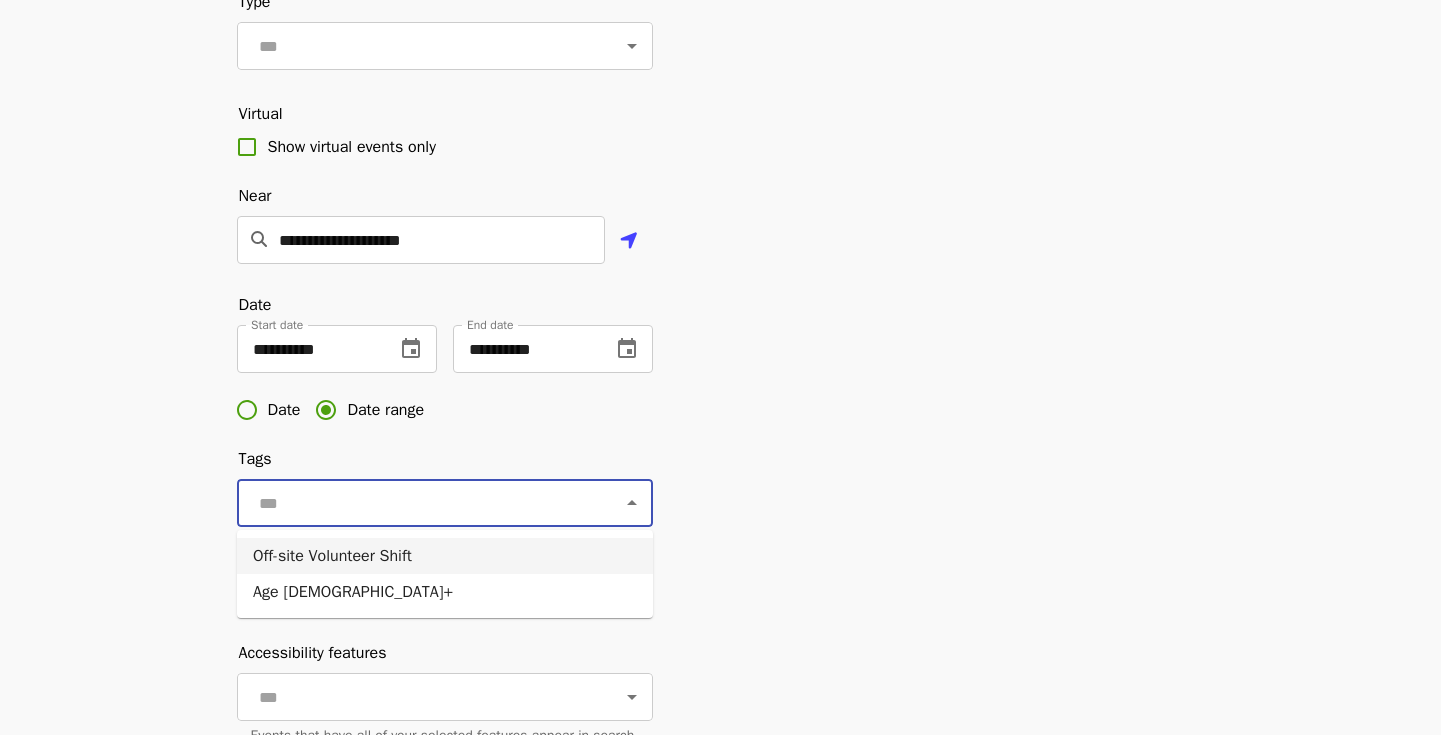 click on "Off-site Volunteer Shift" at bounding box center (445, 556) 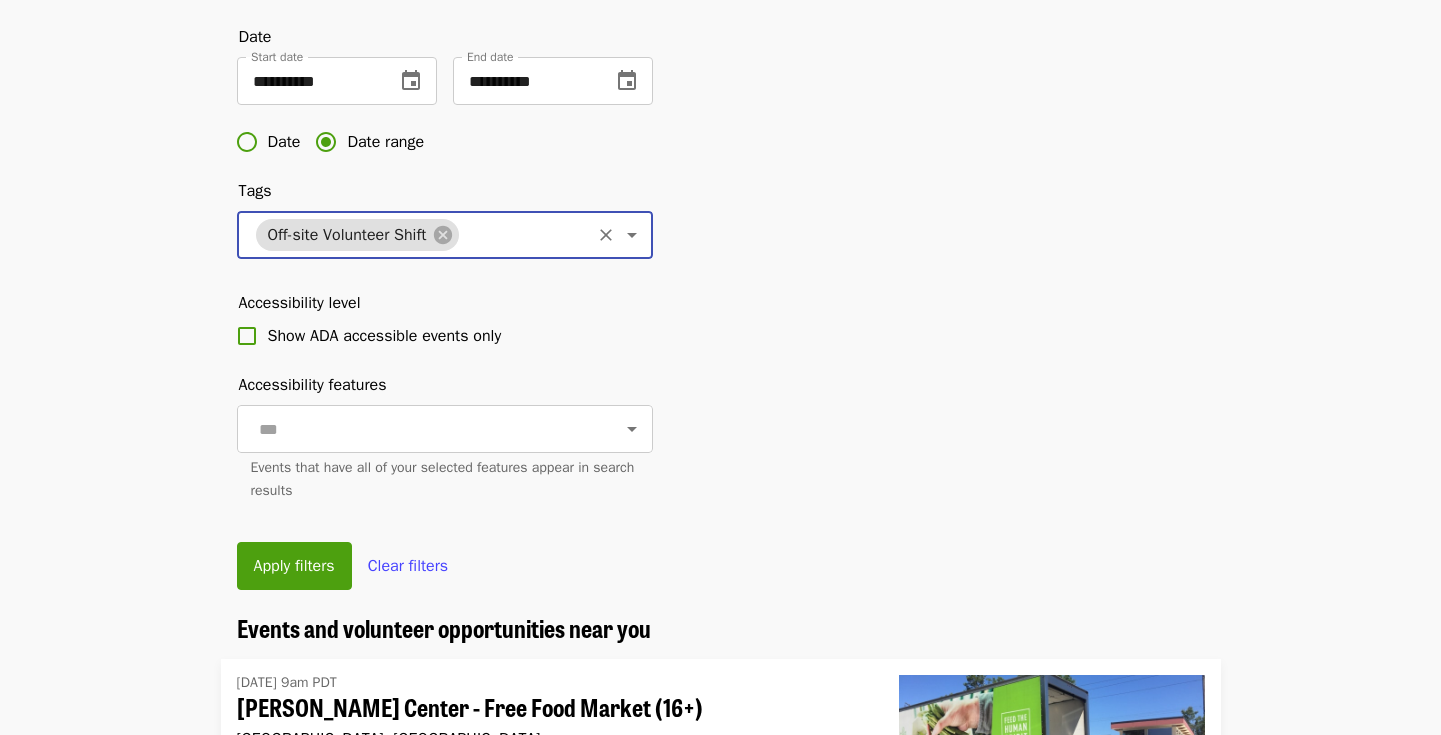scroll, scrollTop: 627, scrollLeft: 0, axis: vertical 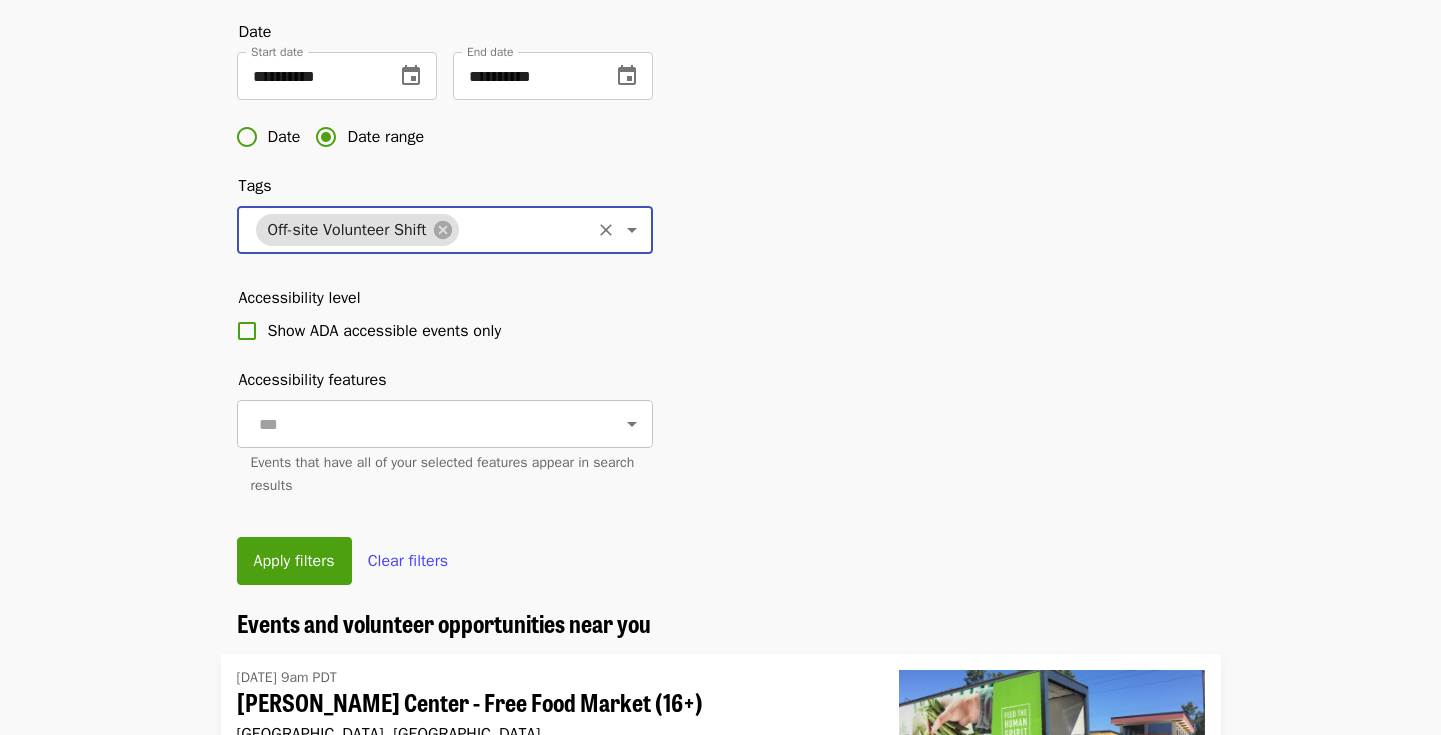 click 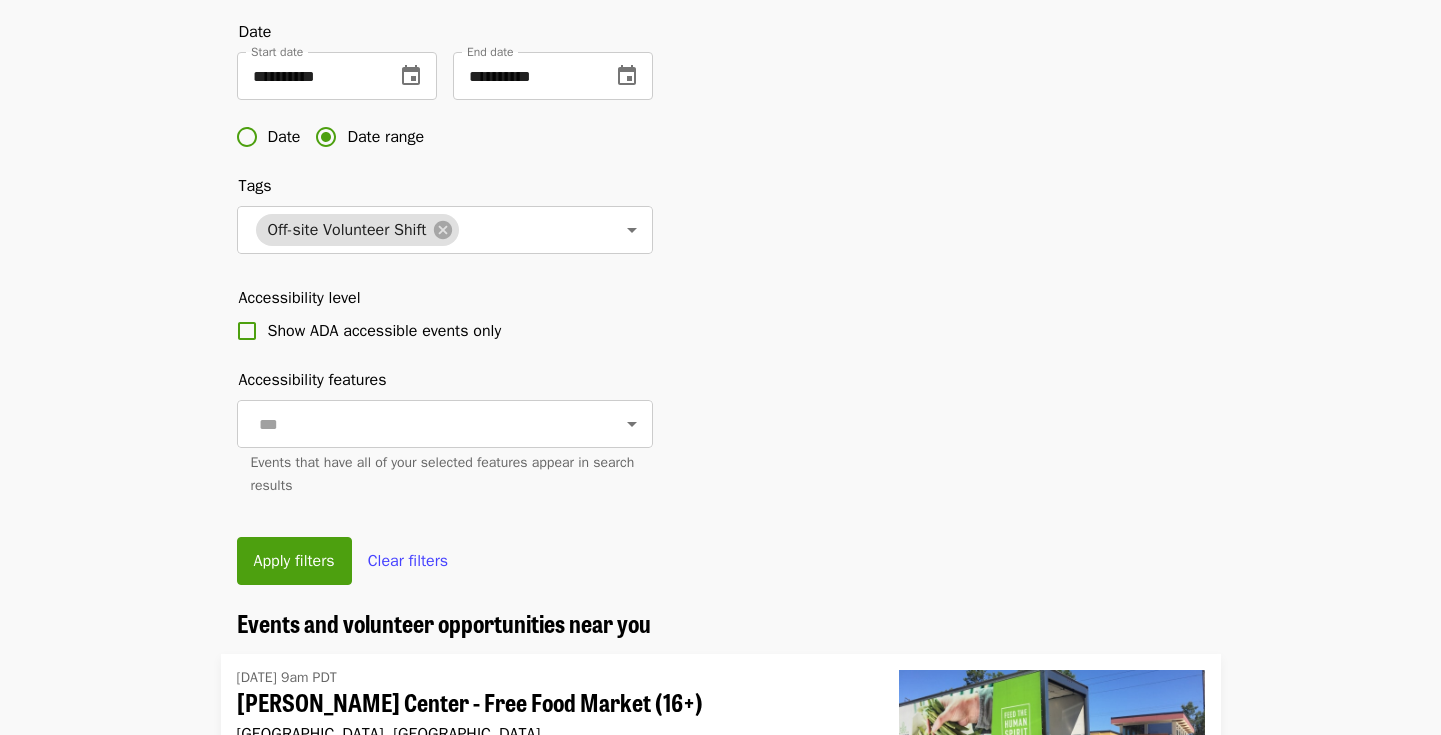 click on "**********" at bounding box center [721, 51] 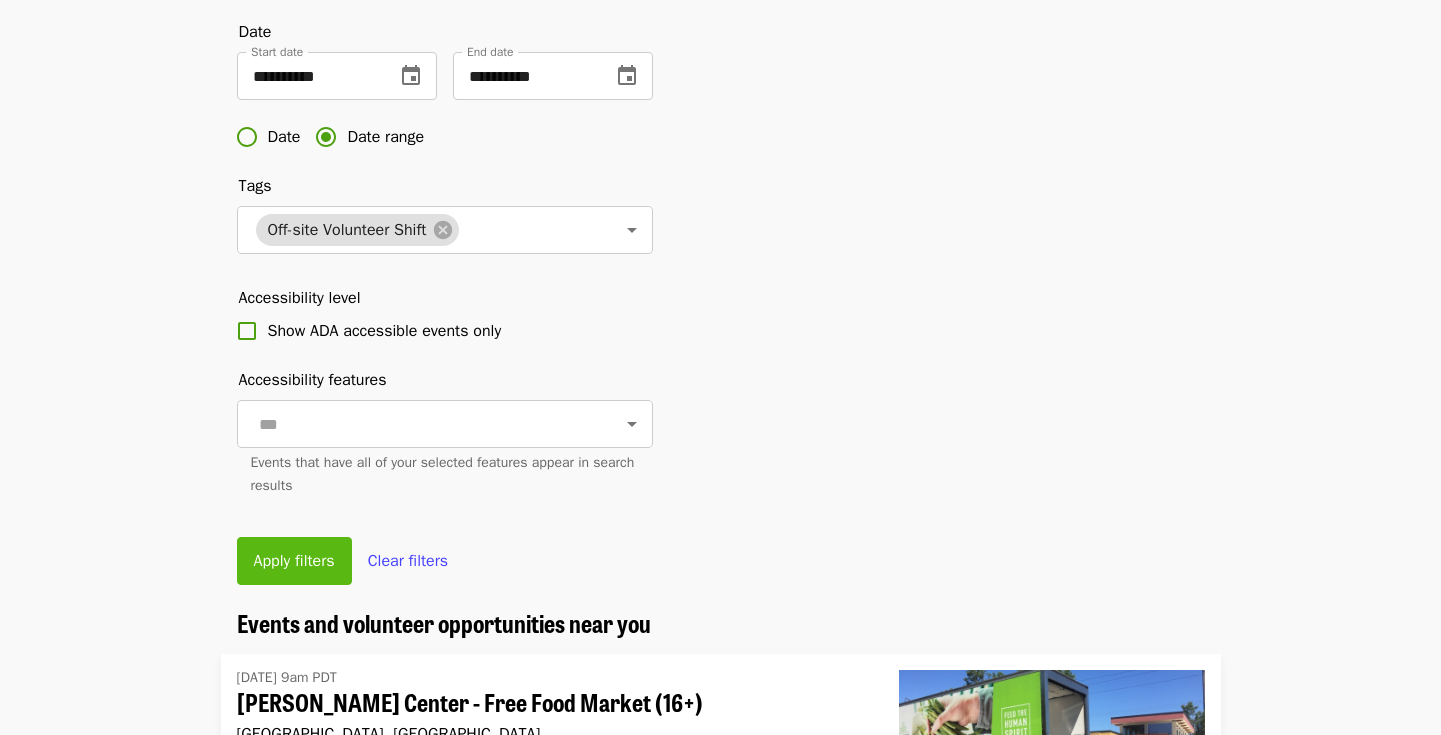 click on "Apply filters" at bounding box center [294, 561] 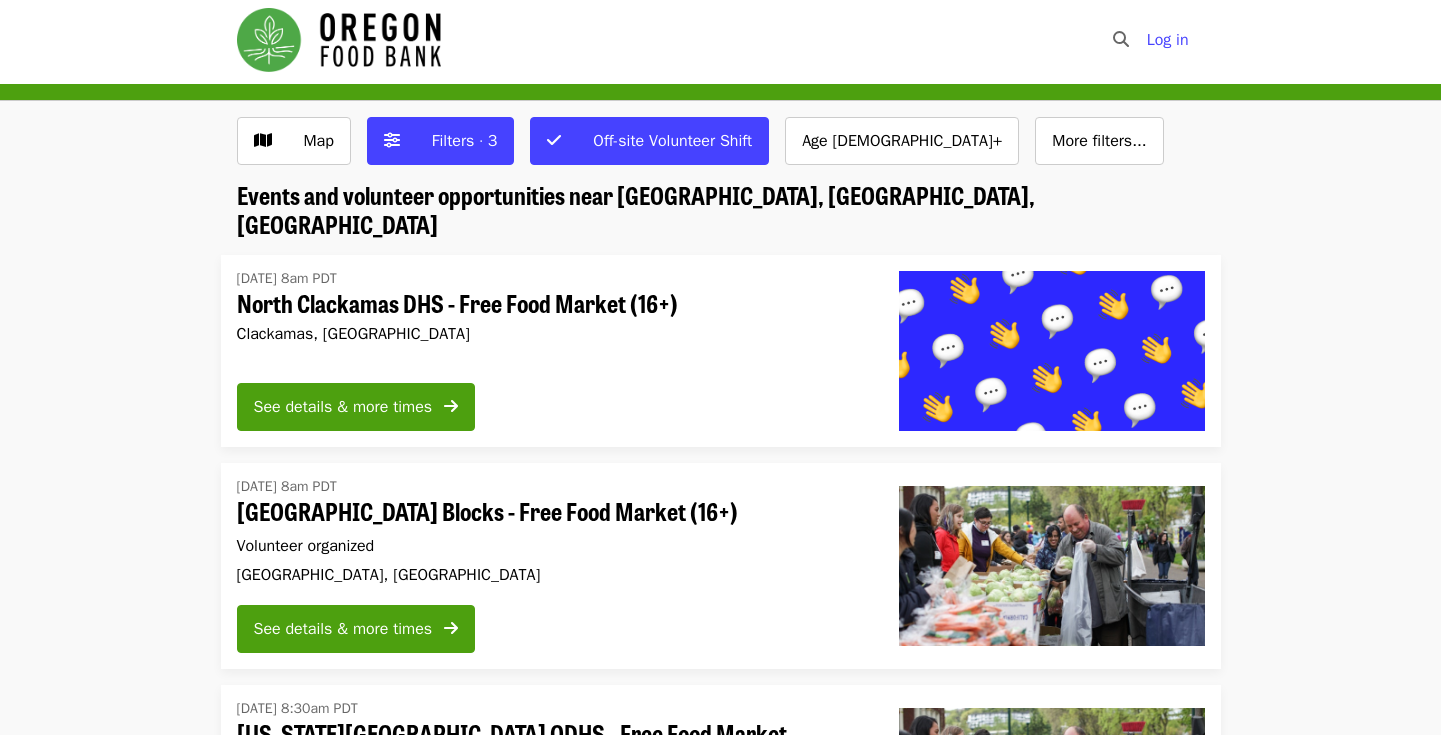 scroll, scrollTop: 0, scrollLeft: 0, axis: both 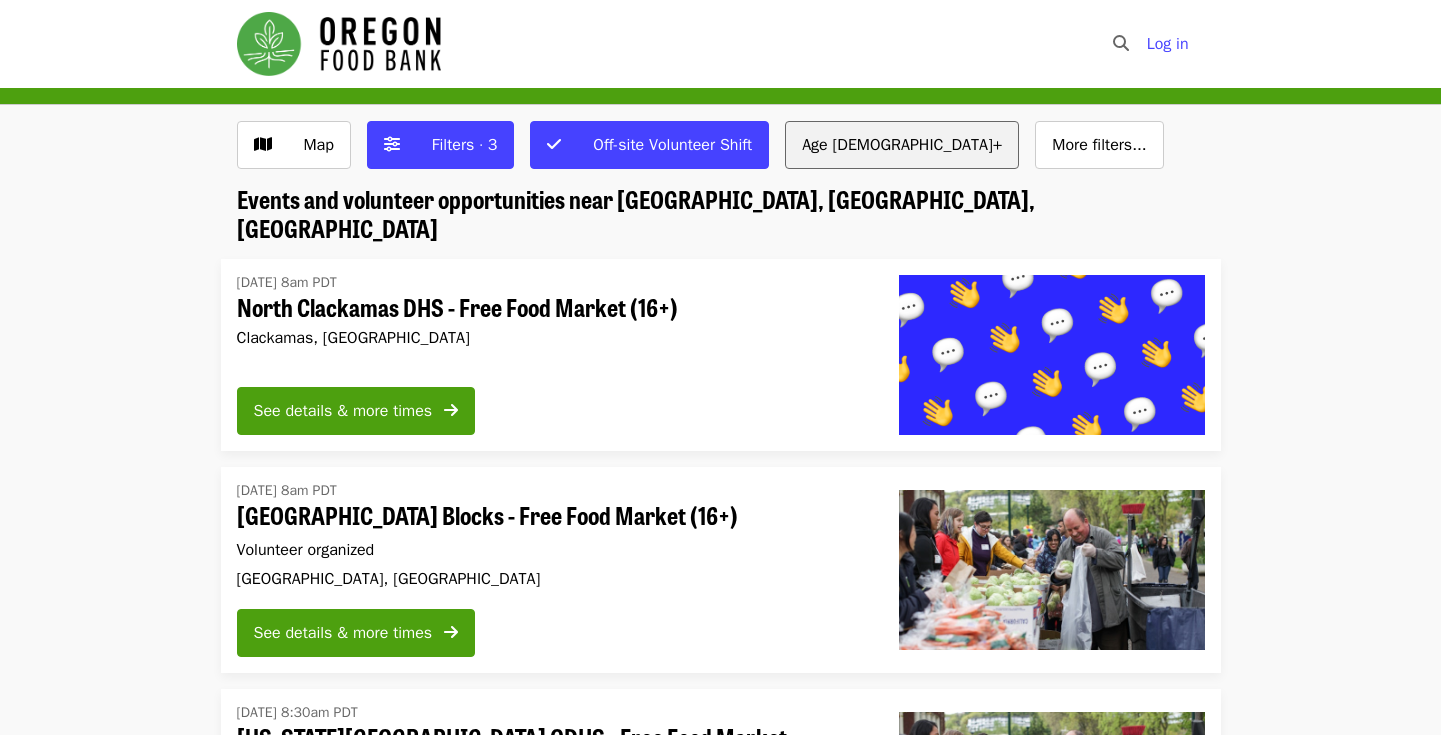 click on "Age [DEMOGRAPHIC_DATA]+" at bounding box center (902, 145) 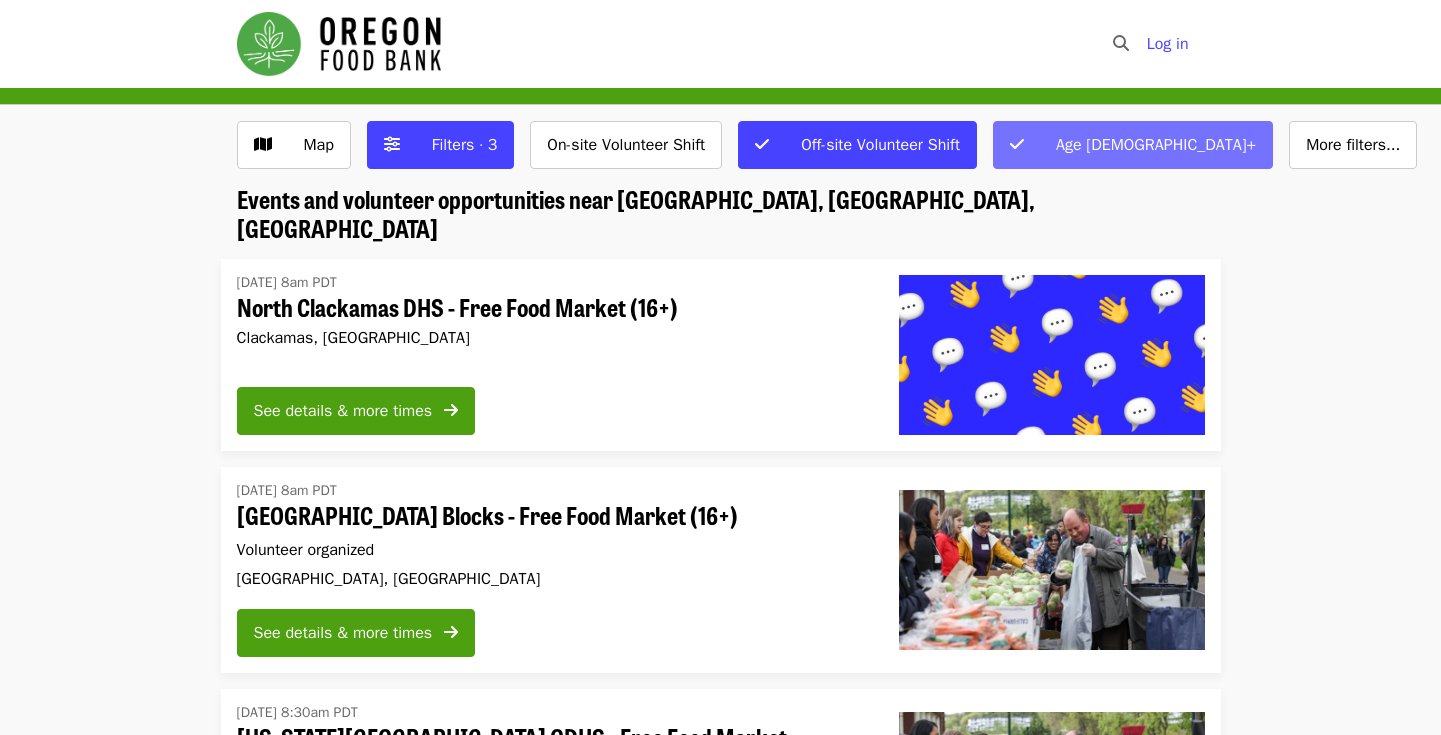 click on "Age [DEMOGRAPHIC_DATA]+" at bounding box center (1156, 145) 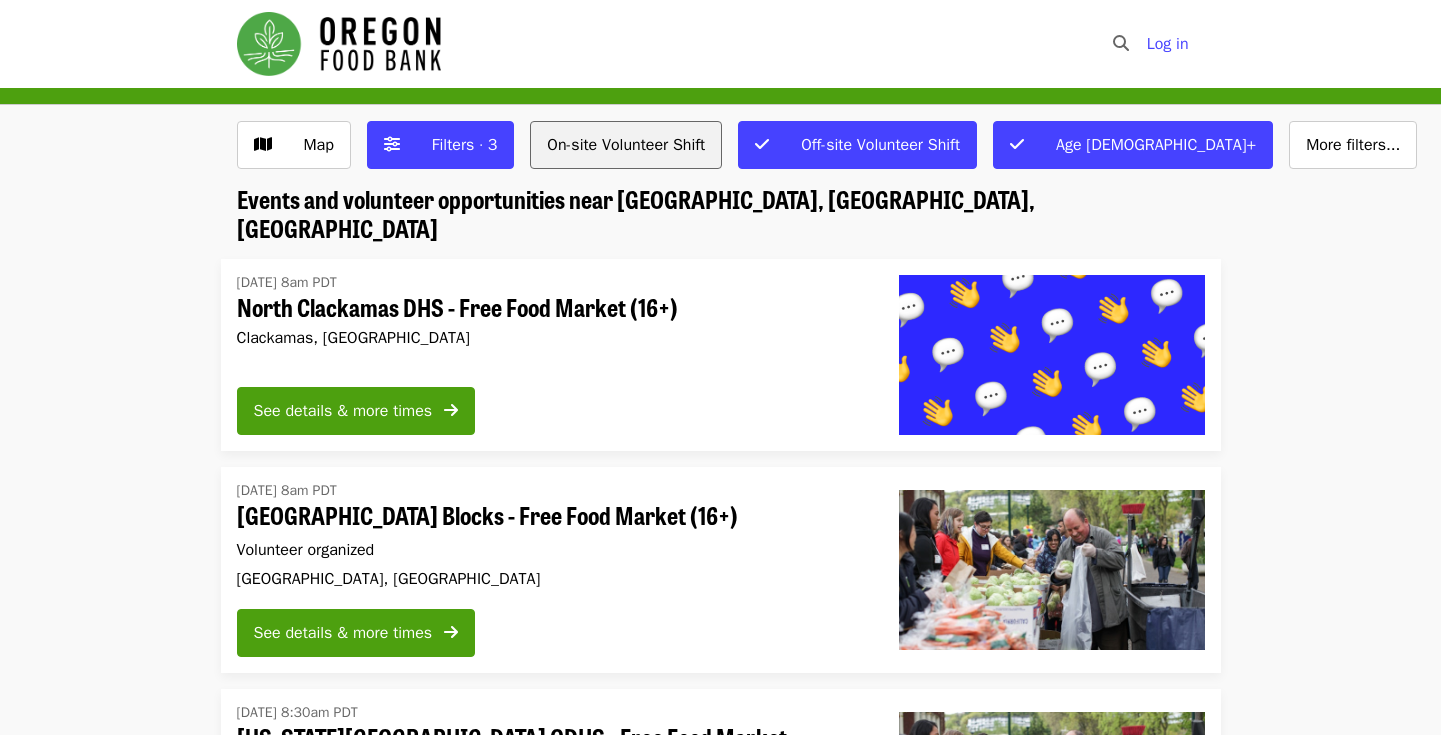 click on "On-site Volunteer Shift" at bounding box center [626, 145] 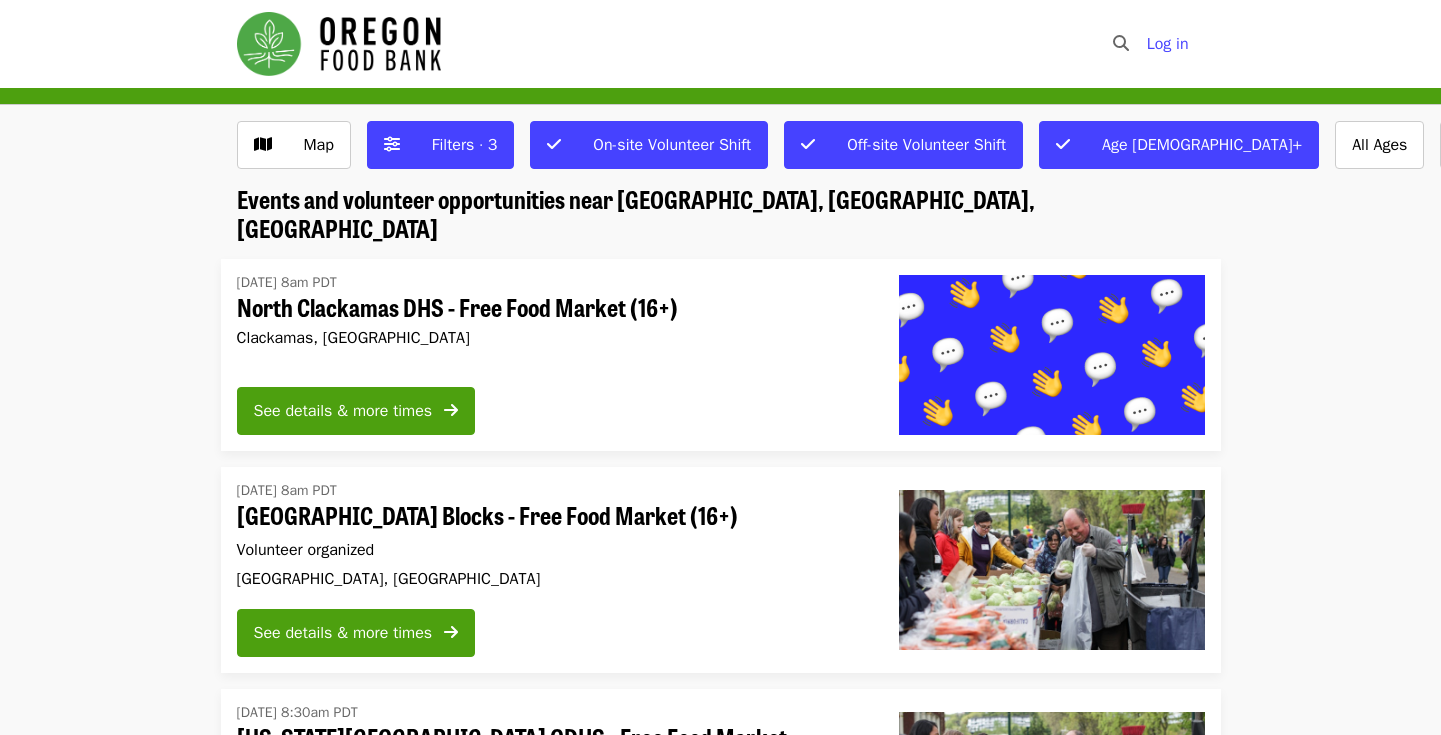 scroll, scrollTop: 0, scrollLeft: 0, axis: both 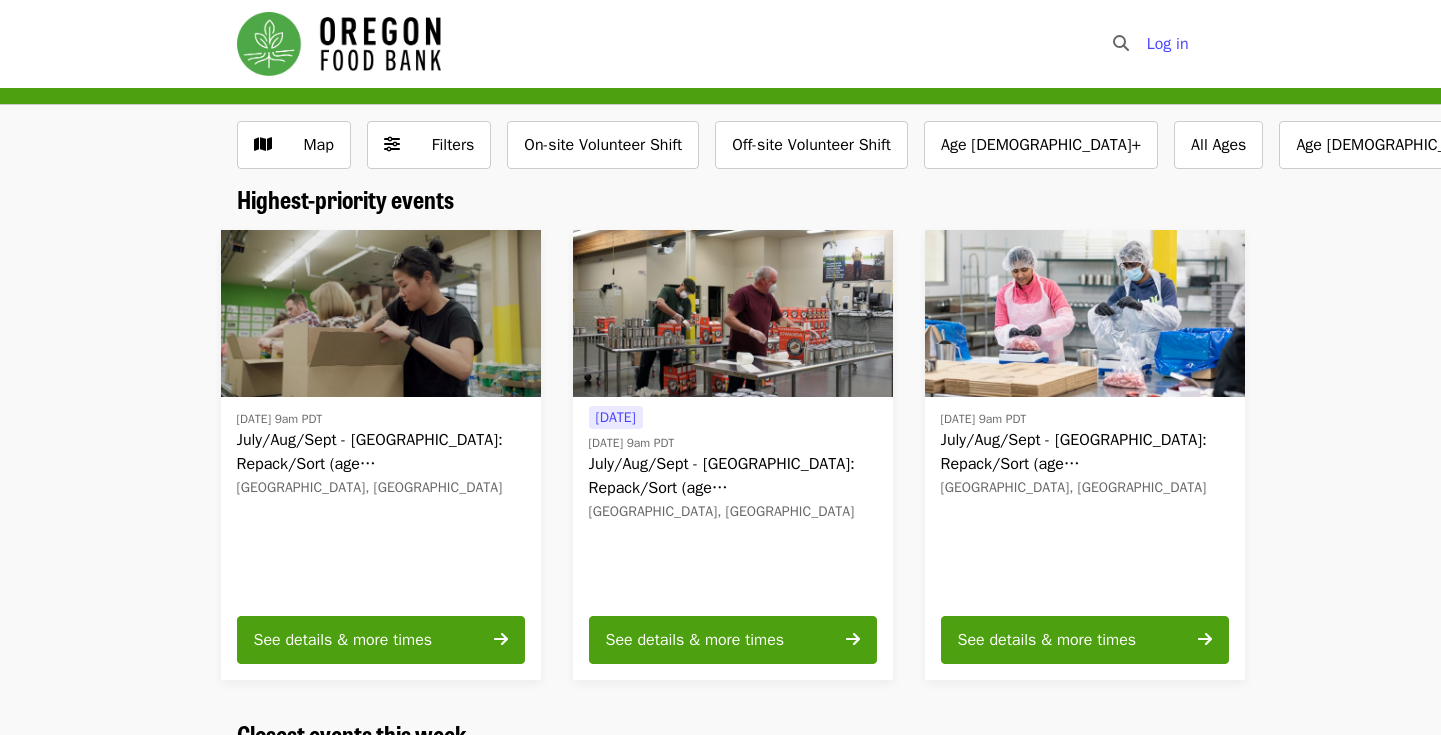 click at bounding box center (381, 314) 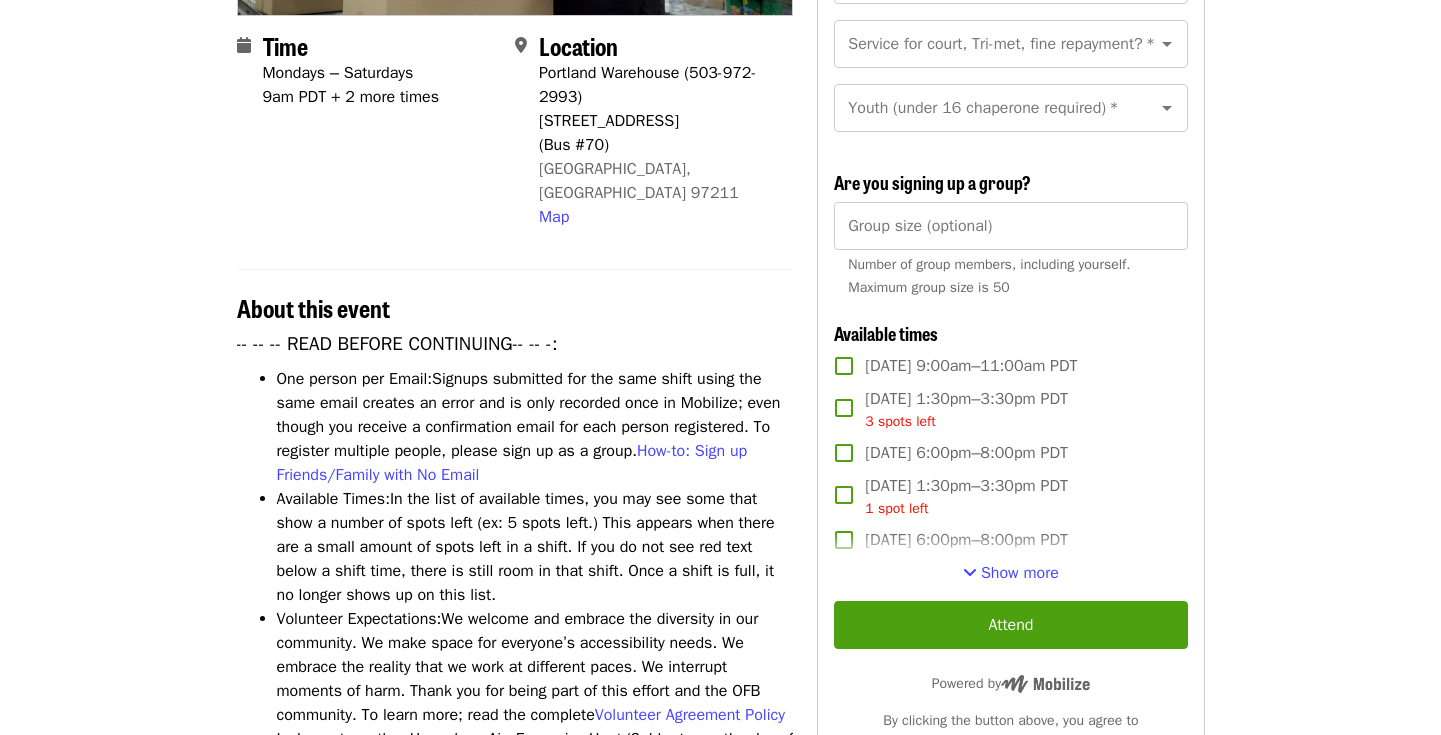 scroll, scrollTop: 505, scrollLeft: 0, axis: vertical 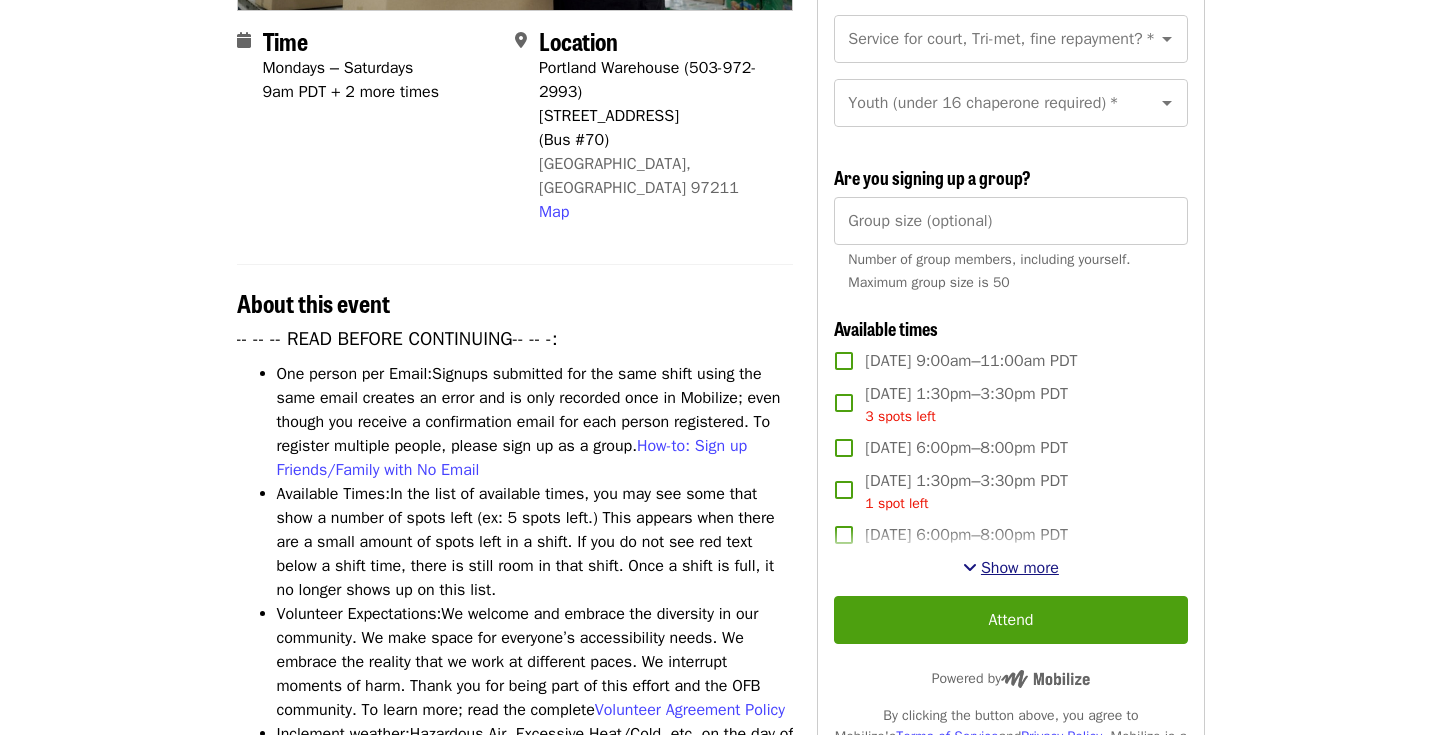 click at bounding box center [970, 567] 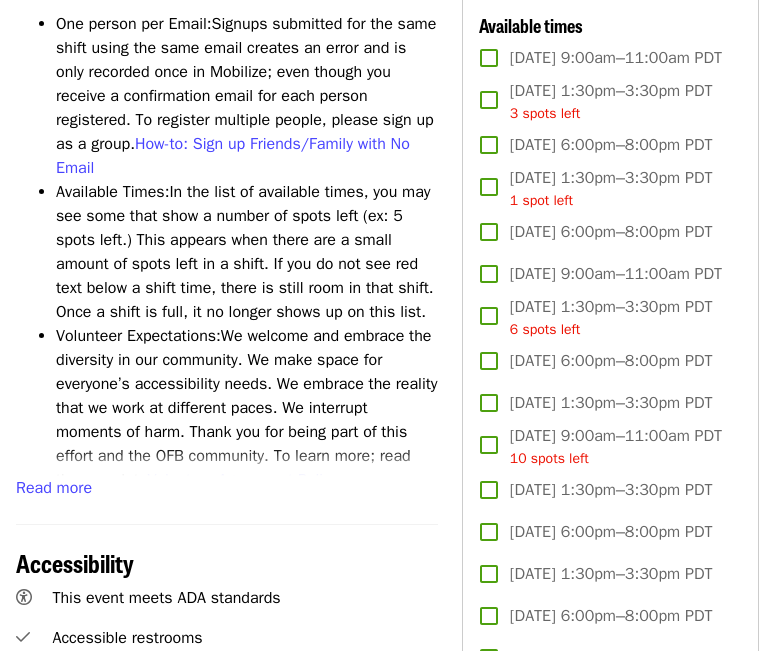 scroll, scrollTop: 807, scrollLeft: 0, axis: vertical 